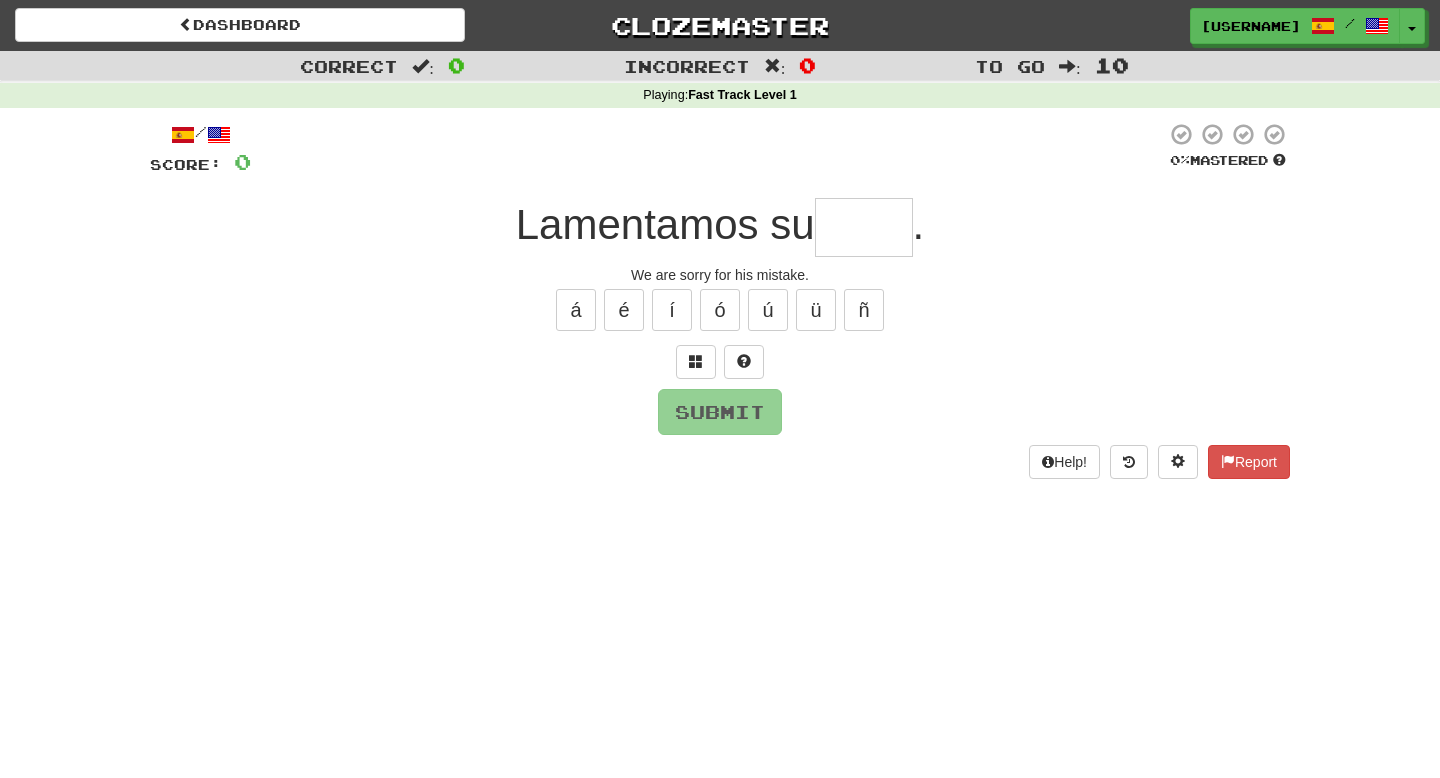 scroll, scrollTop: 0, scrollLeft: 0, axis: both 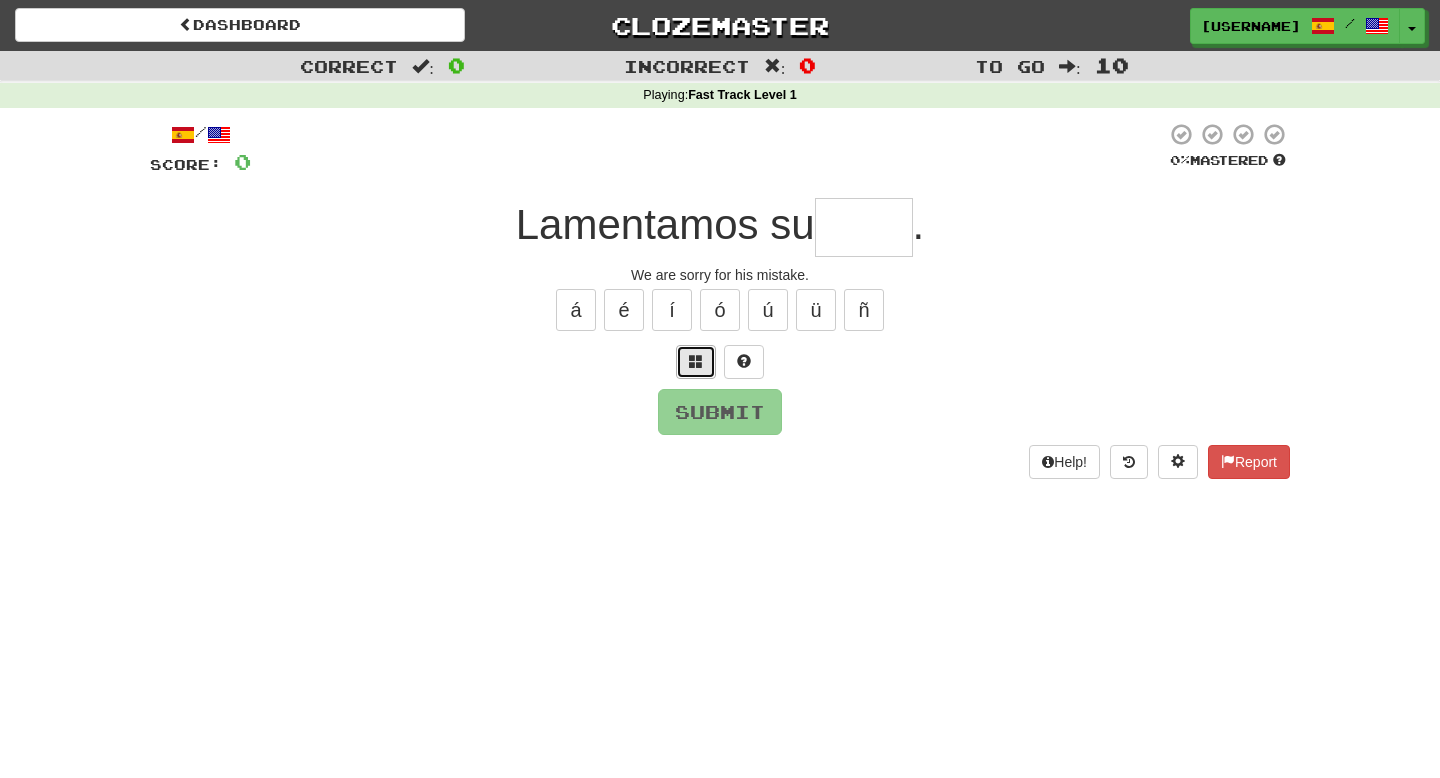 click at bounding box center [696, 362] 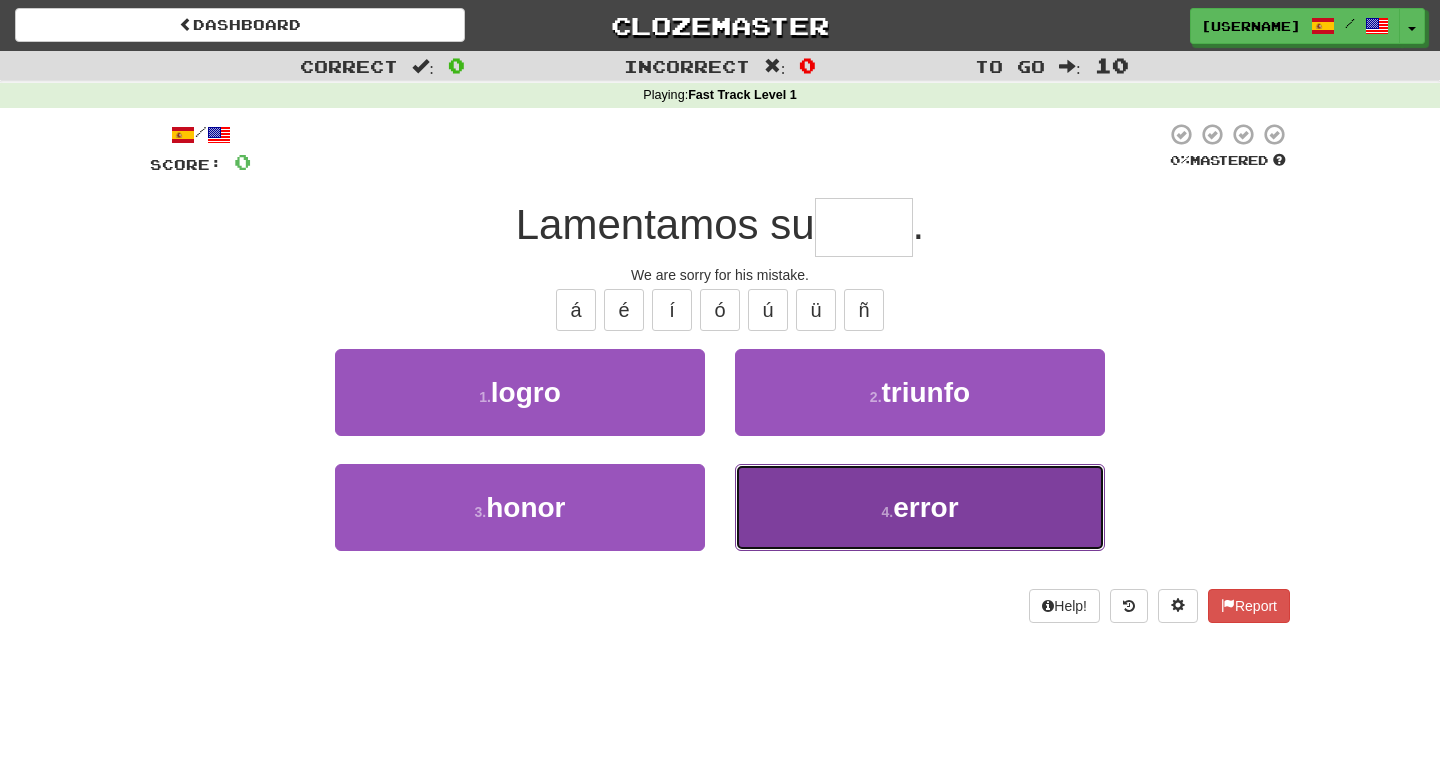 click on "[NUMBER] .  error" at bounding box center [920, 507] 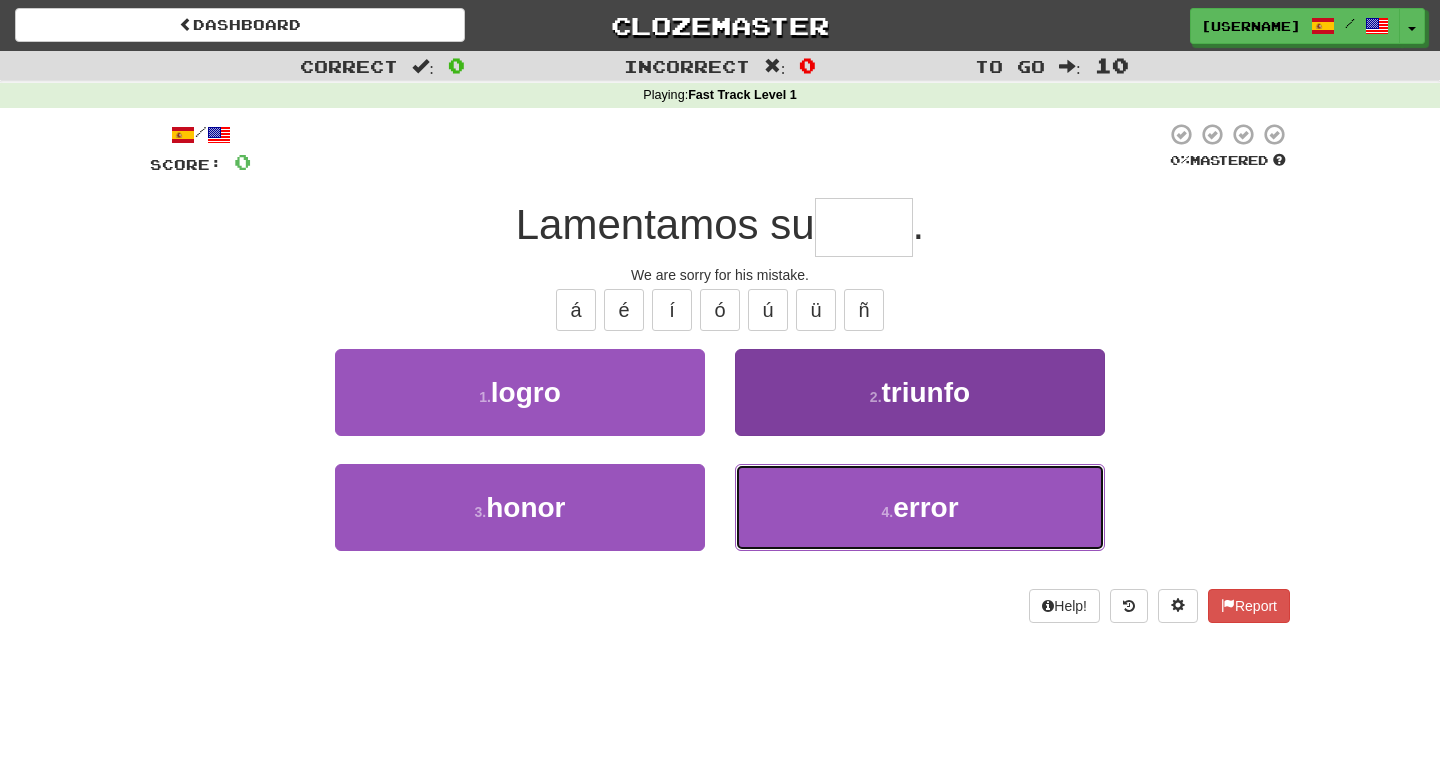 type on "*****" 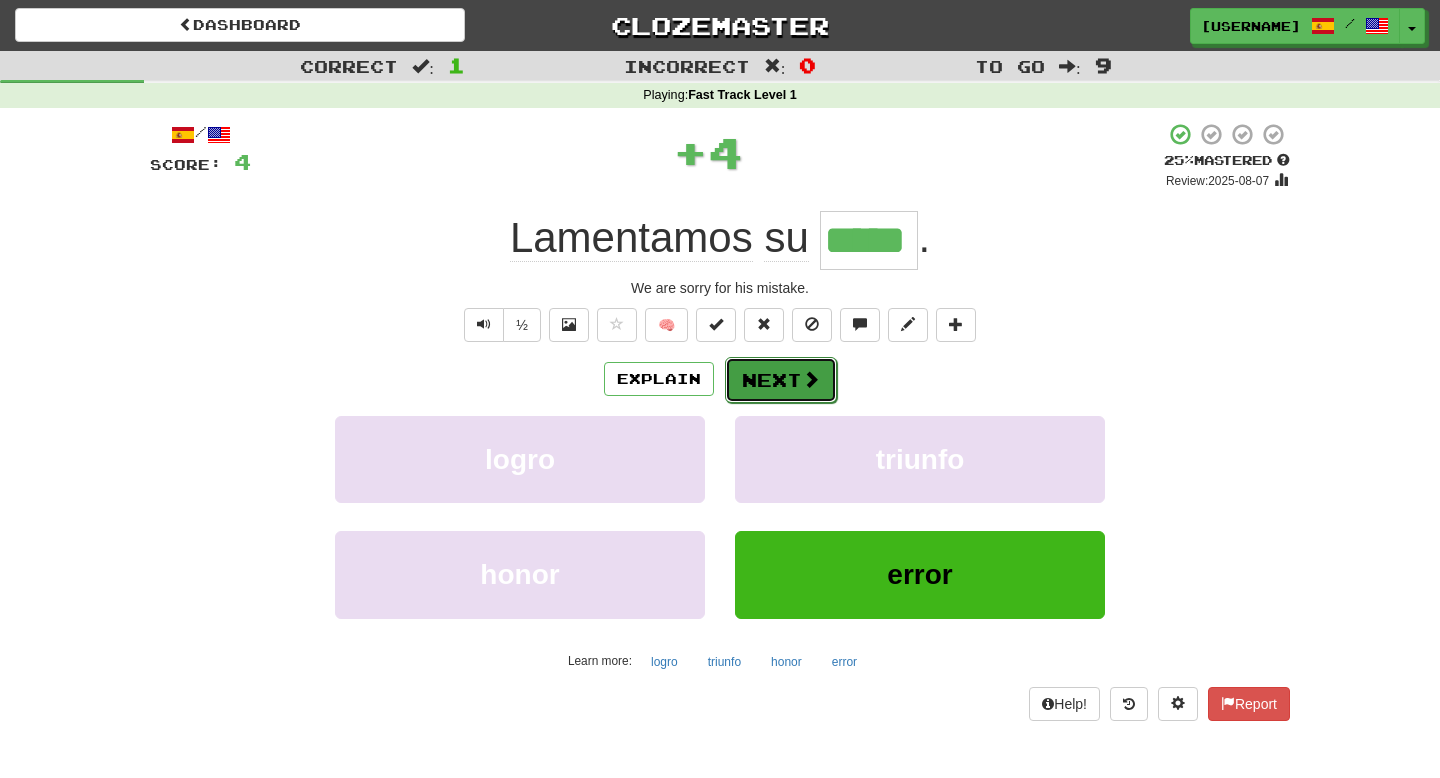 click on "Next" at bounding box center [781, 380] 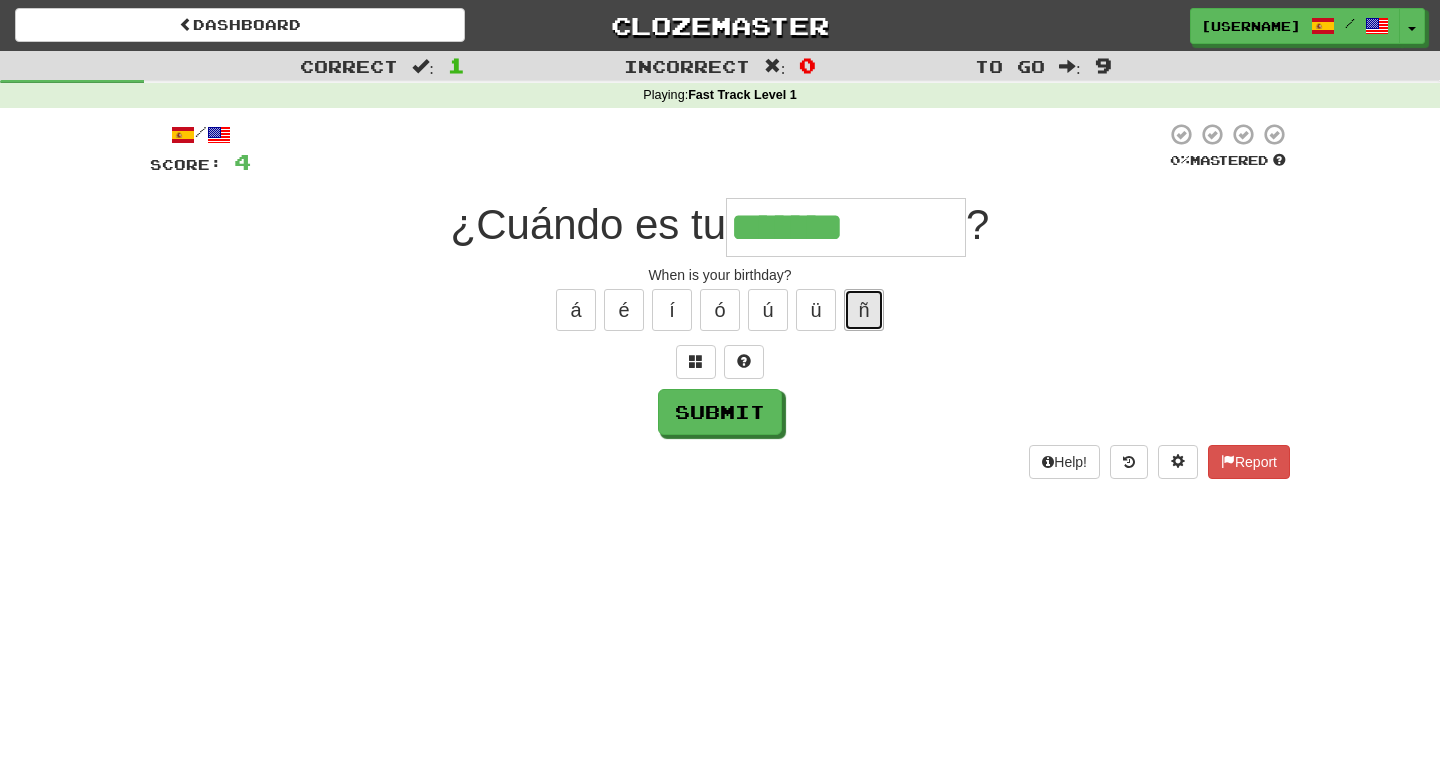 click on "ñ" at bounding box center [864, 310] 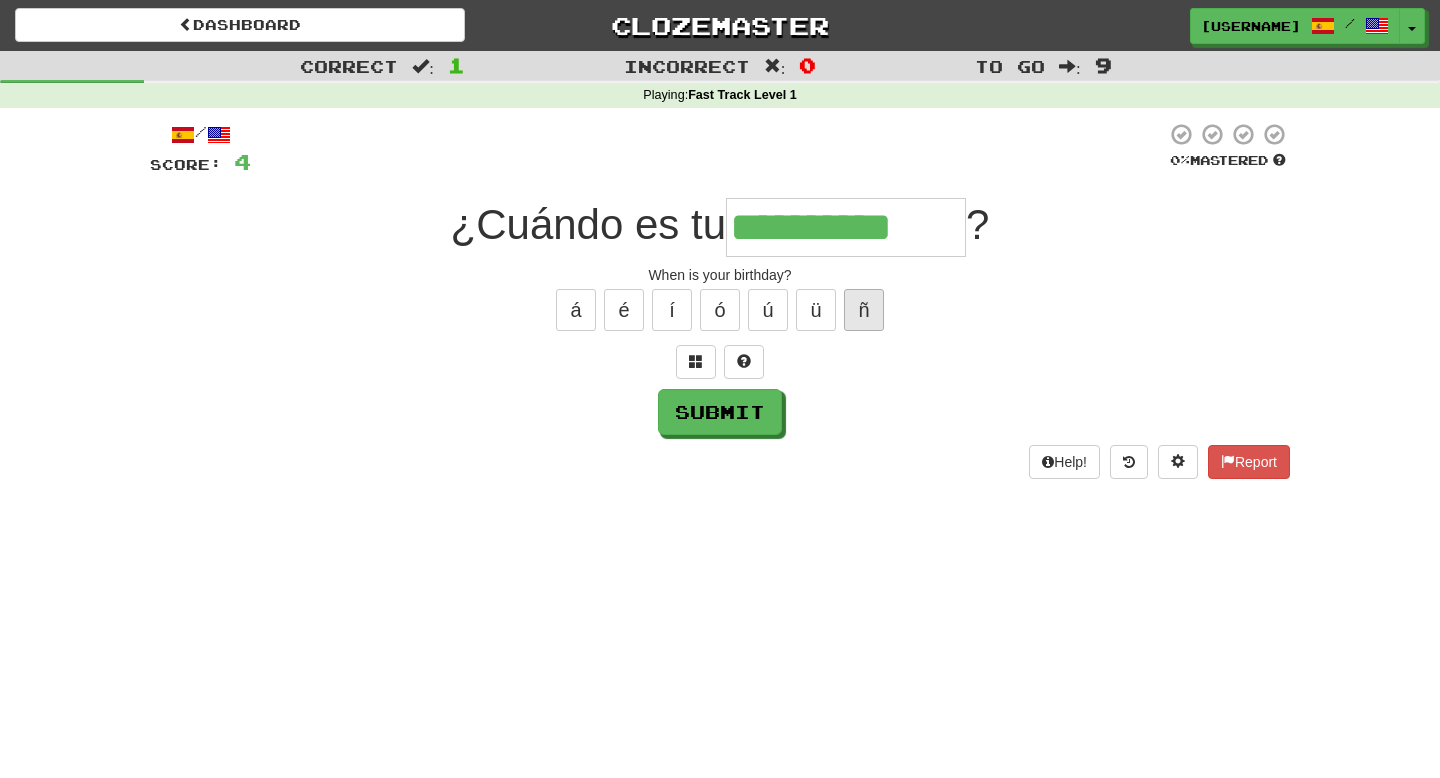 type on "**********" 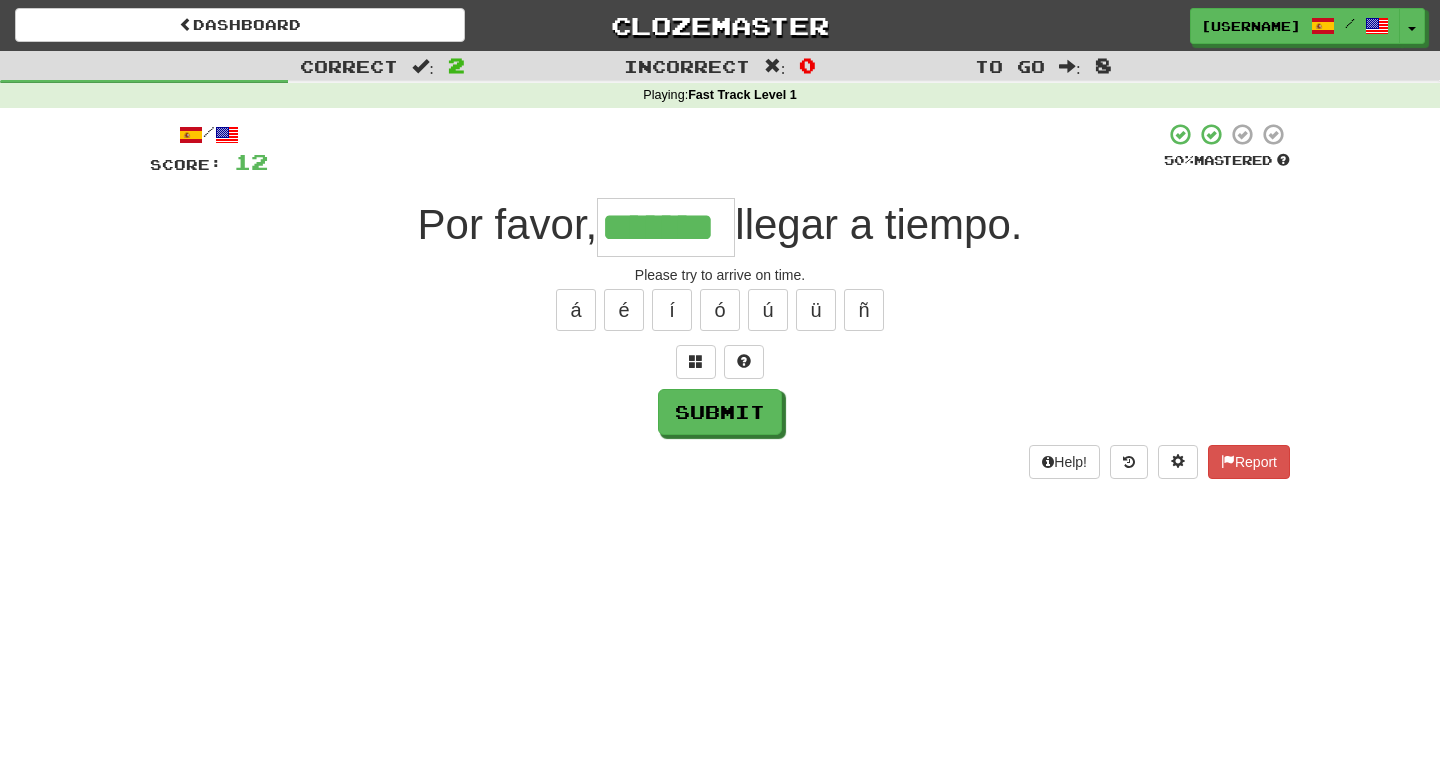 type on "*******" 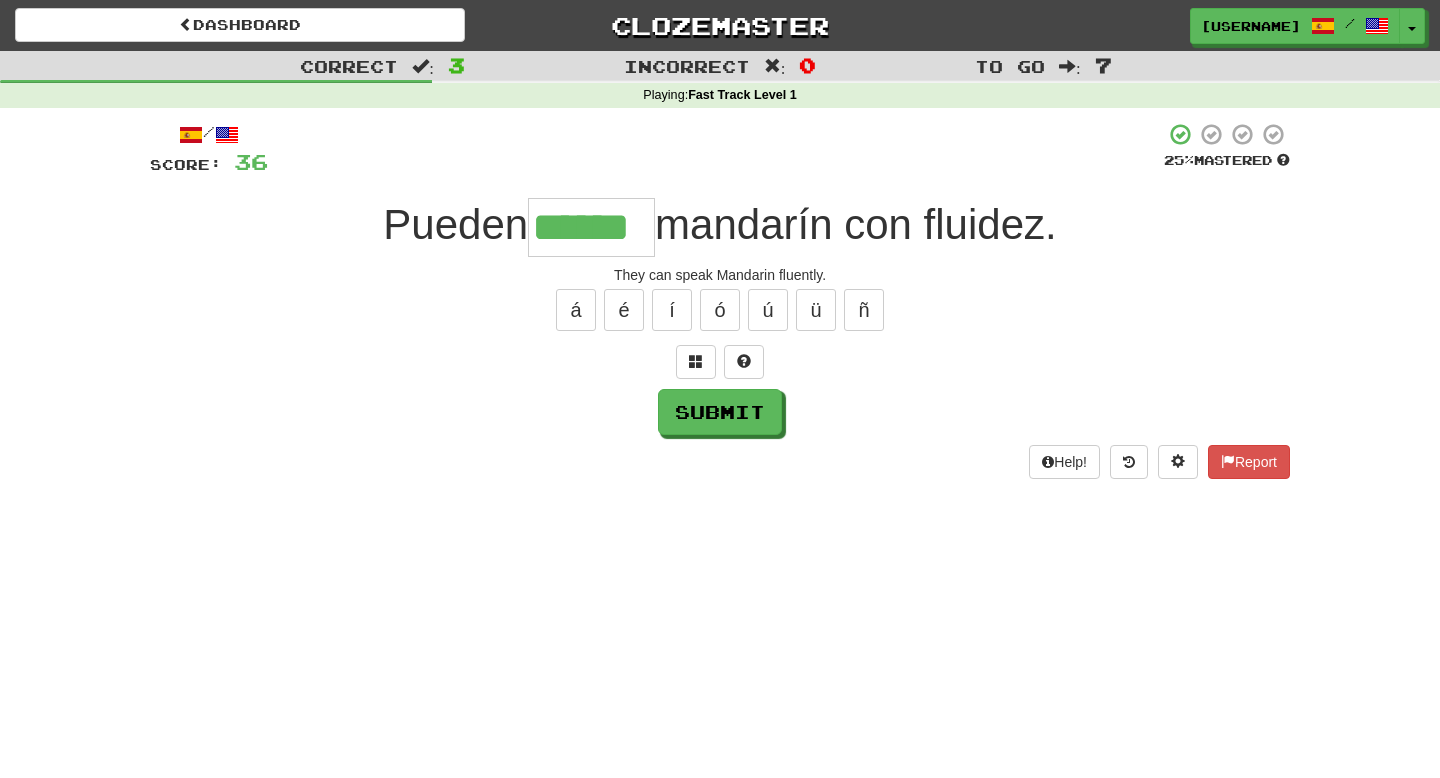 type on "******" 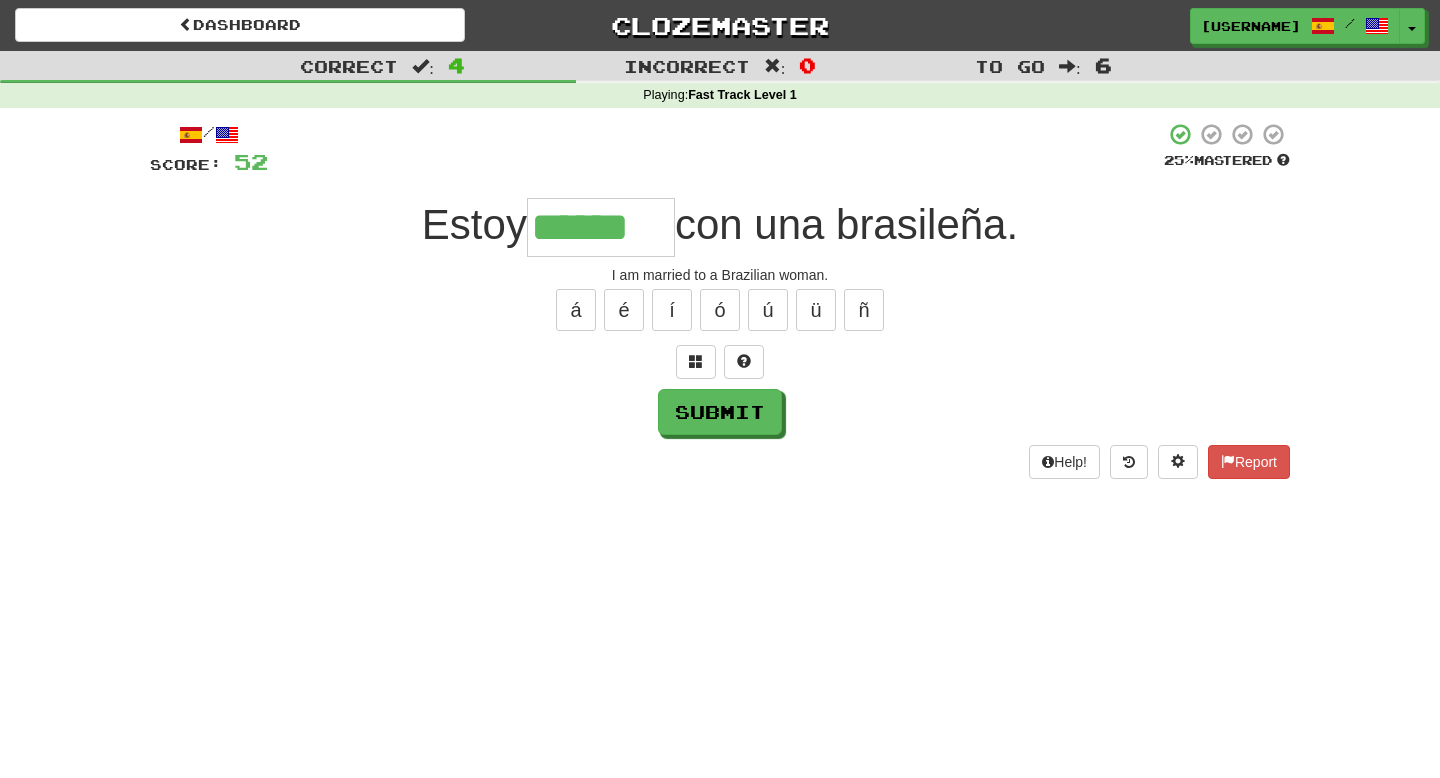 type on "******" 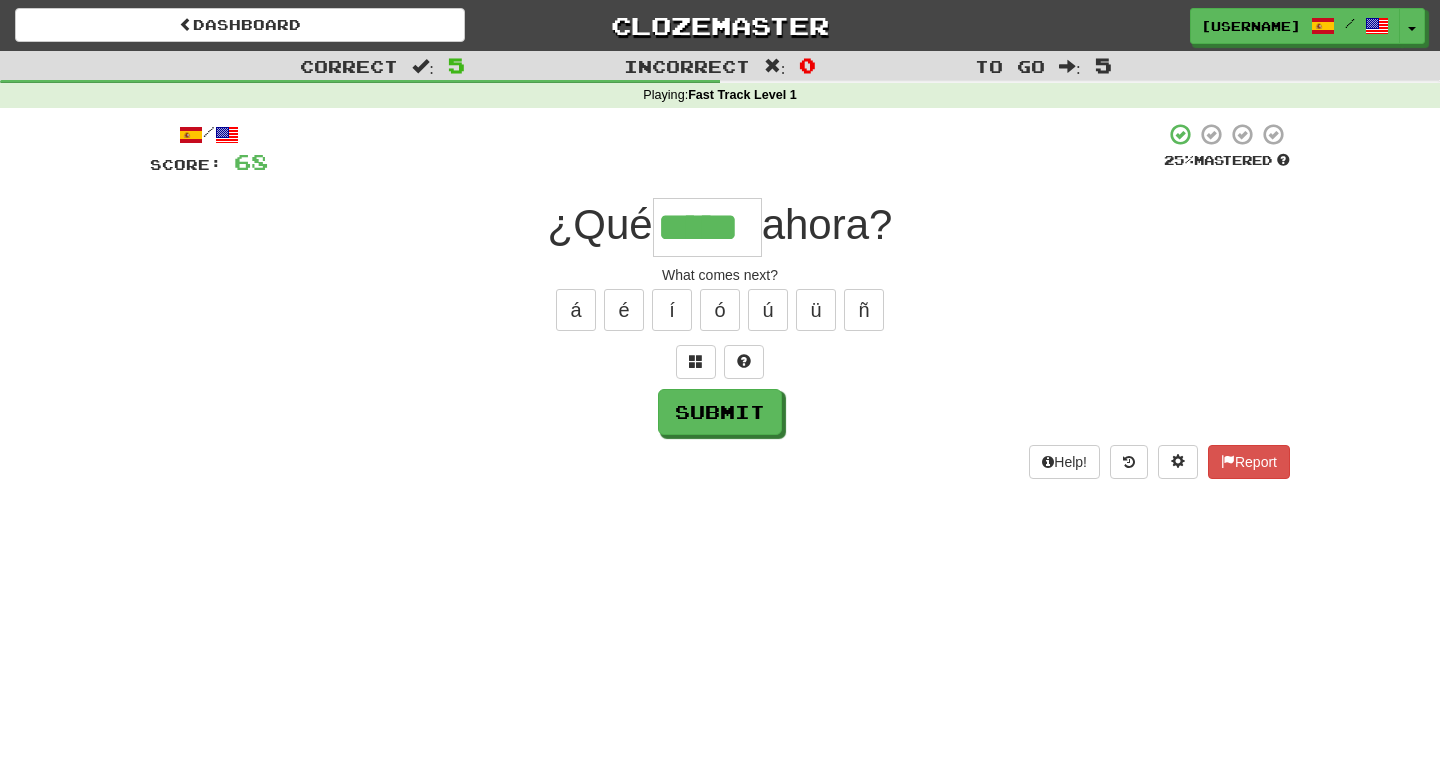 type on "*****" 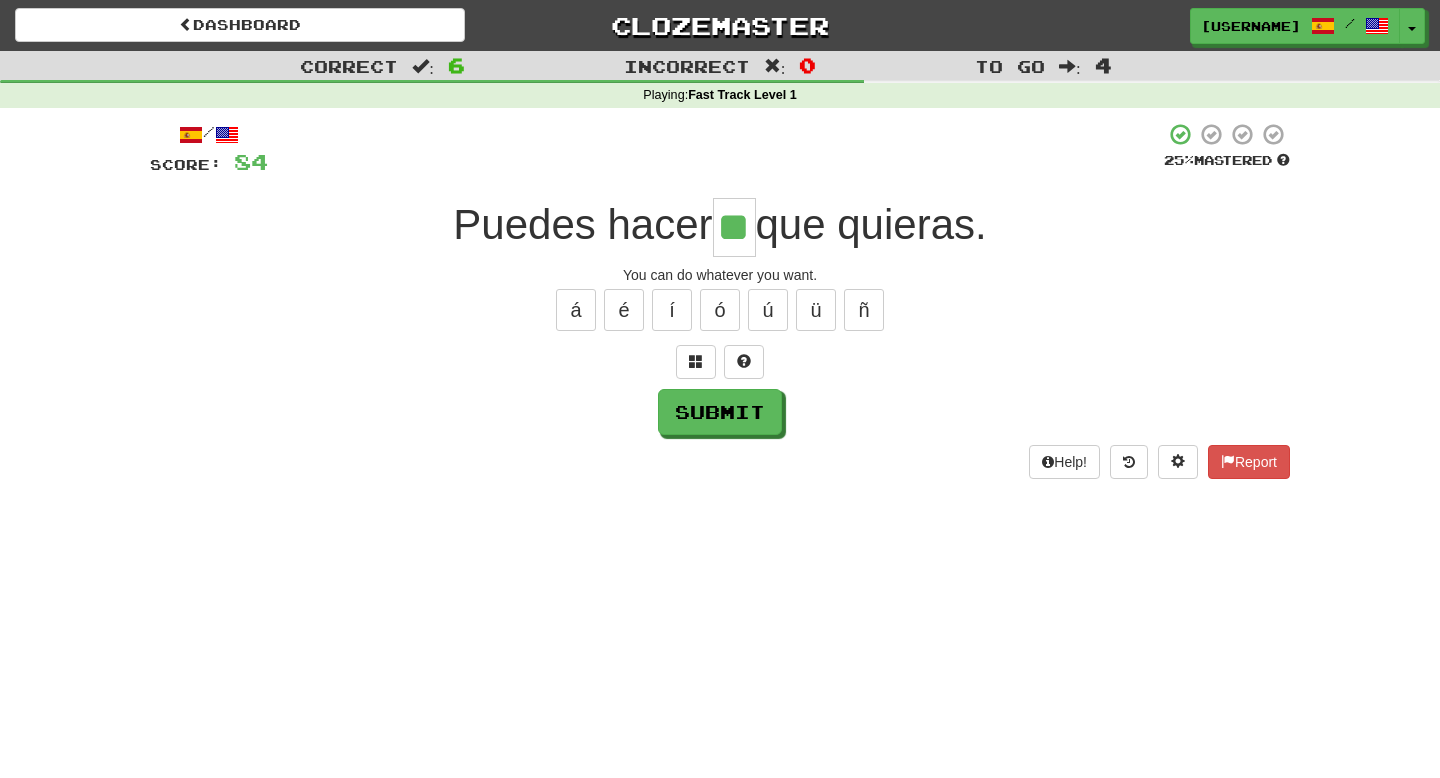 type on "**" 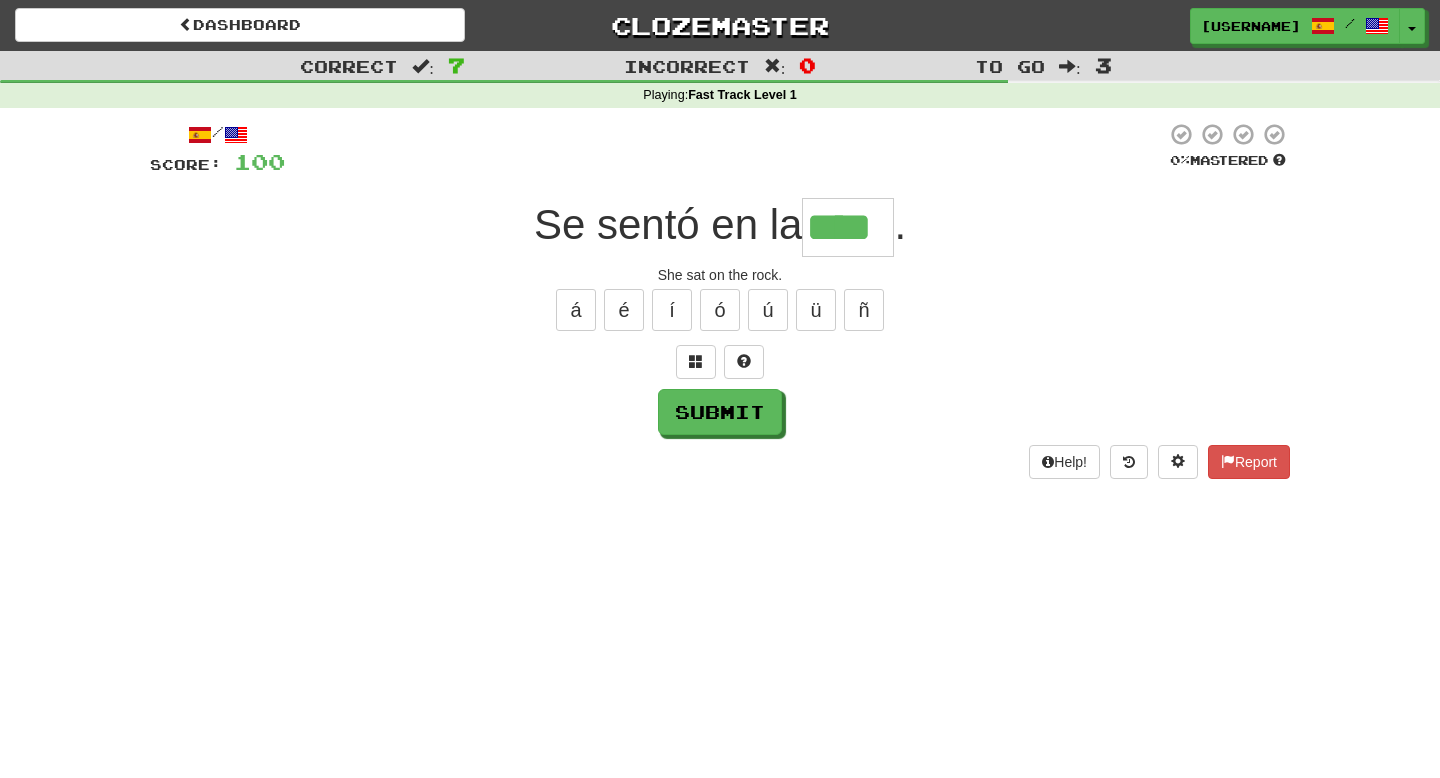 type on "****" 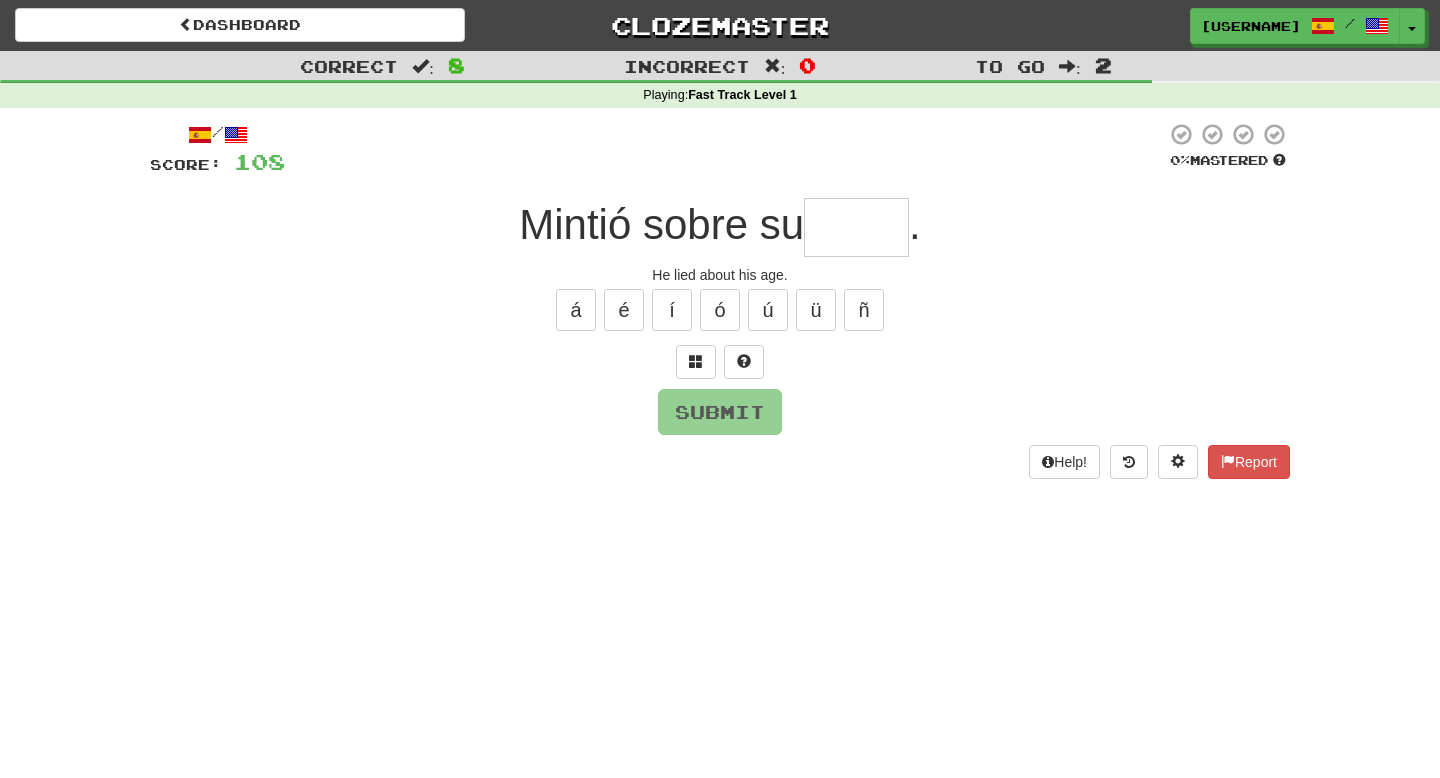 type on "*" 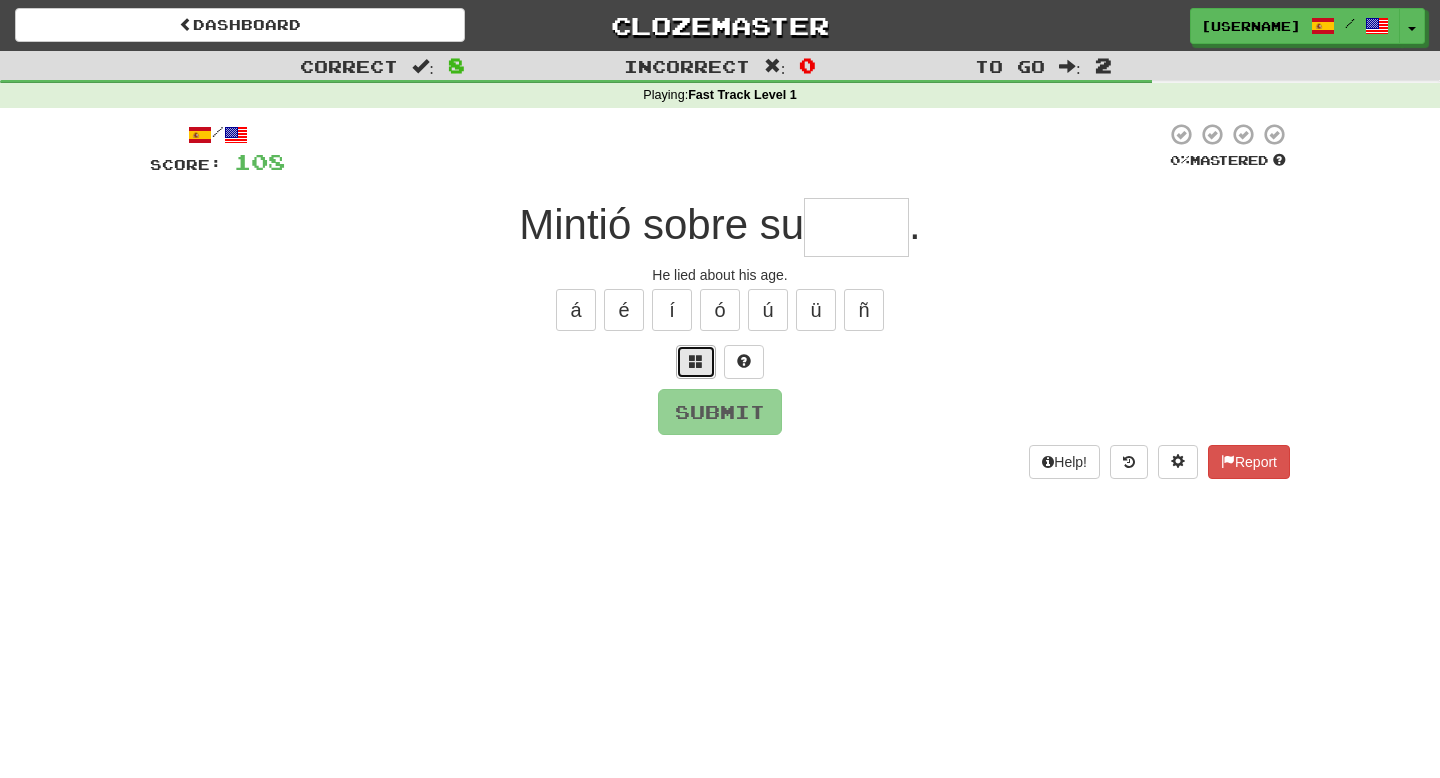 click at bounding box center [696, 362] 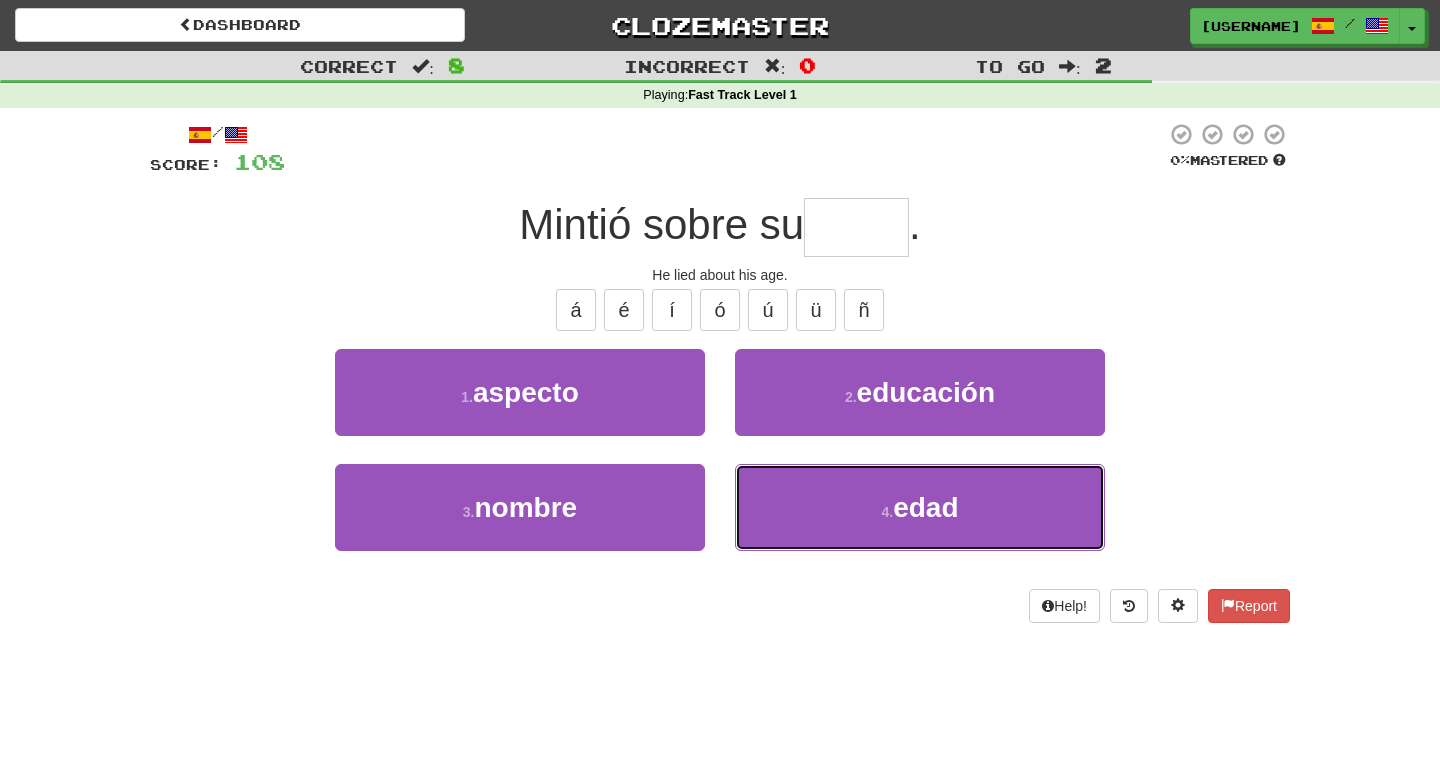 click on "[NUMBER] .  edad" at bounding box center [920, 507] 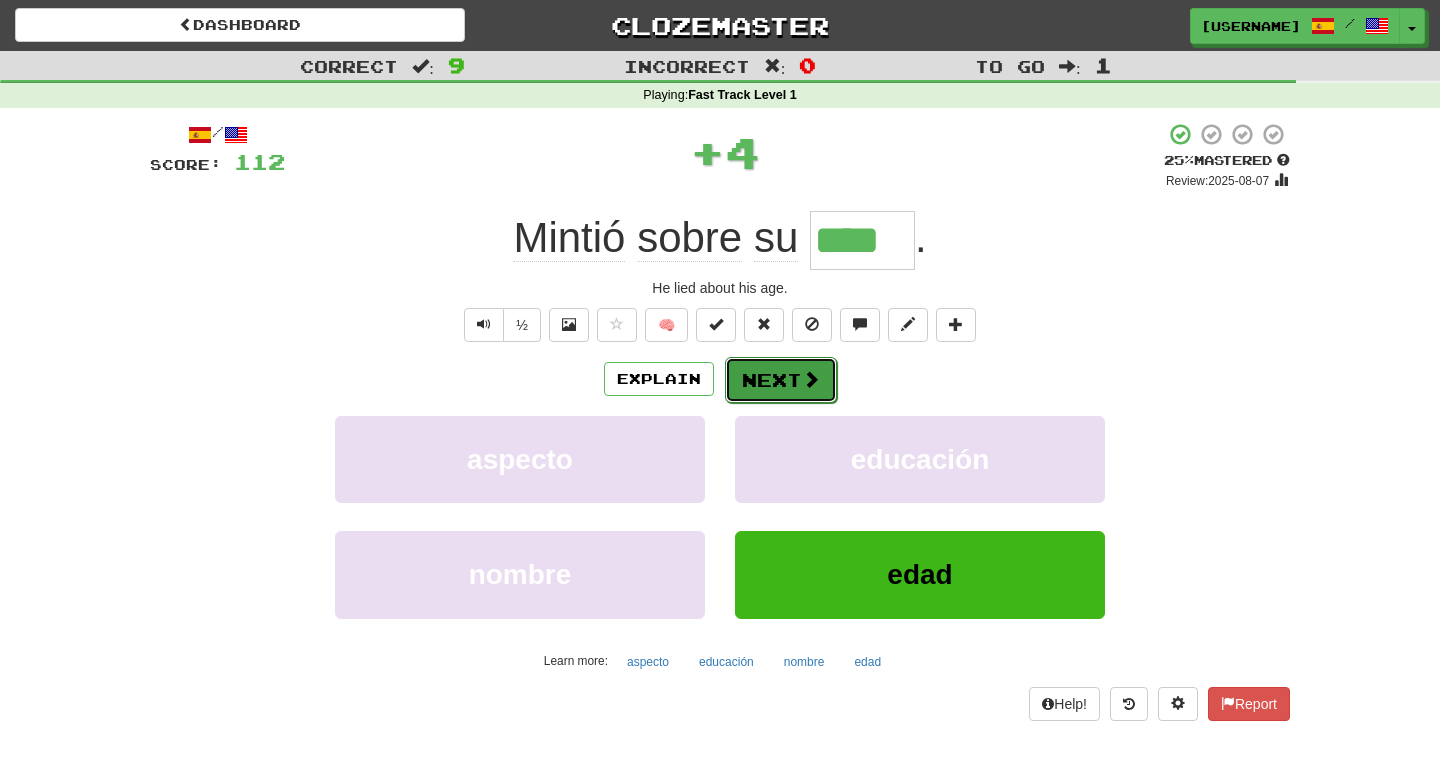 click on "Next" at bounding box center (781, 380) 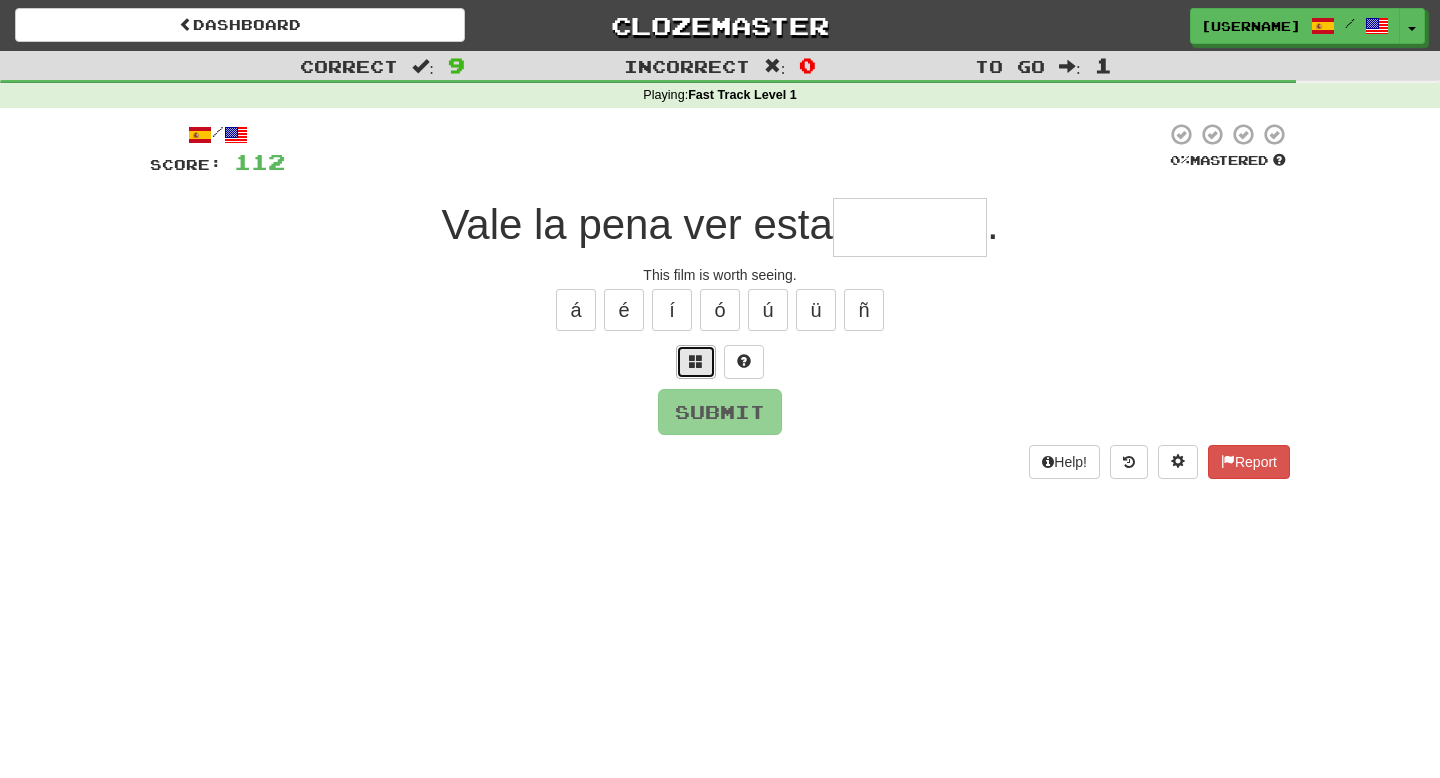 click at bounding box center [696, 362] 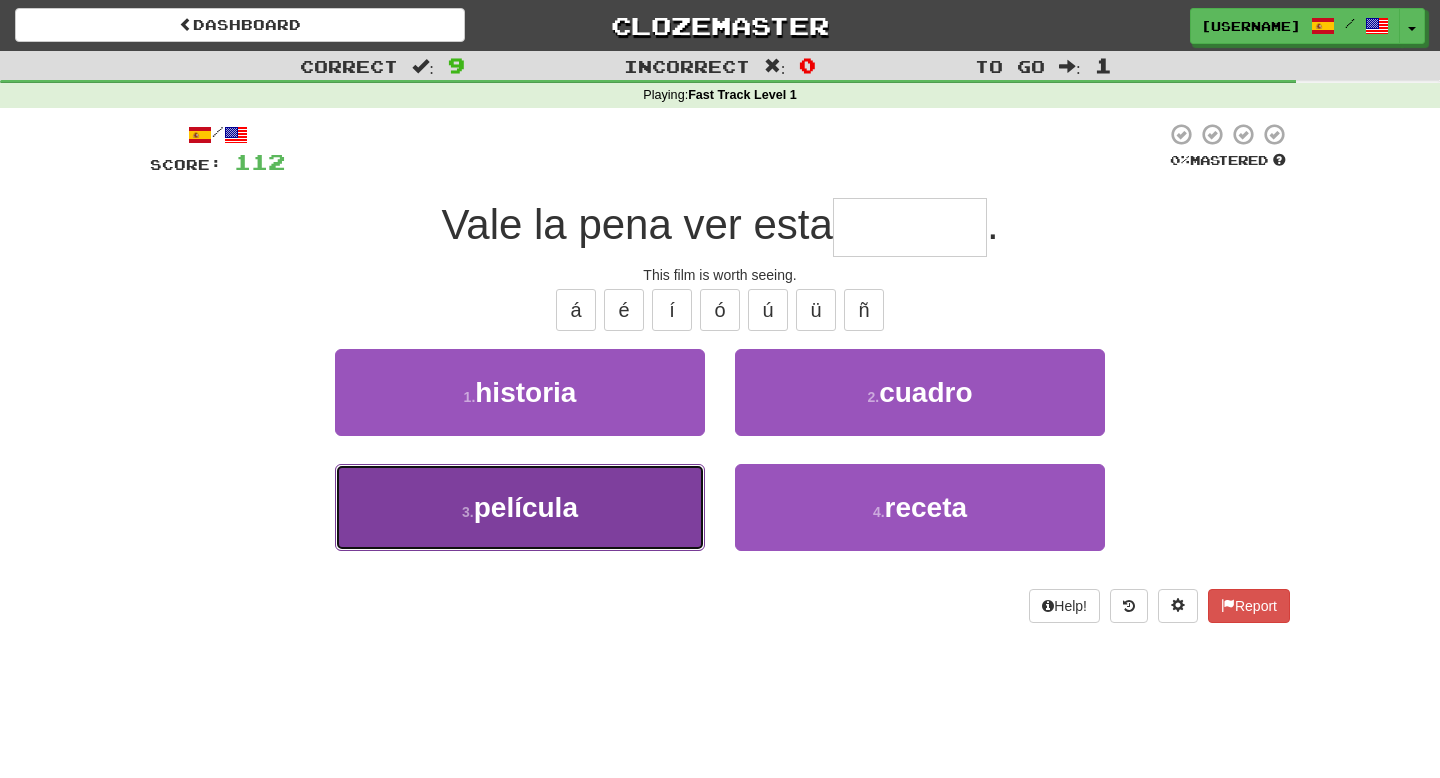 click on "[NUMBER] .  película" at bounding box center [520, 507] 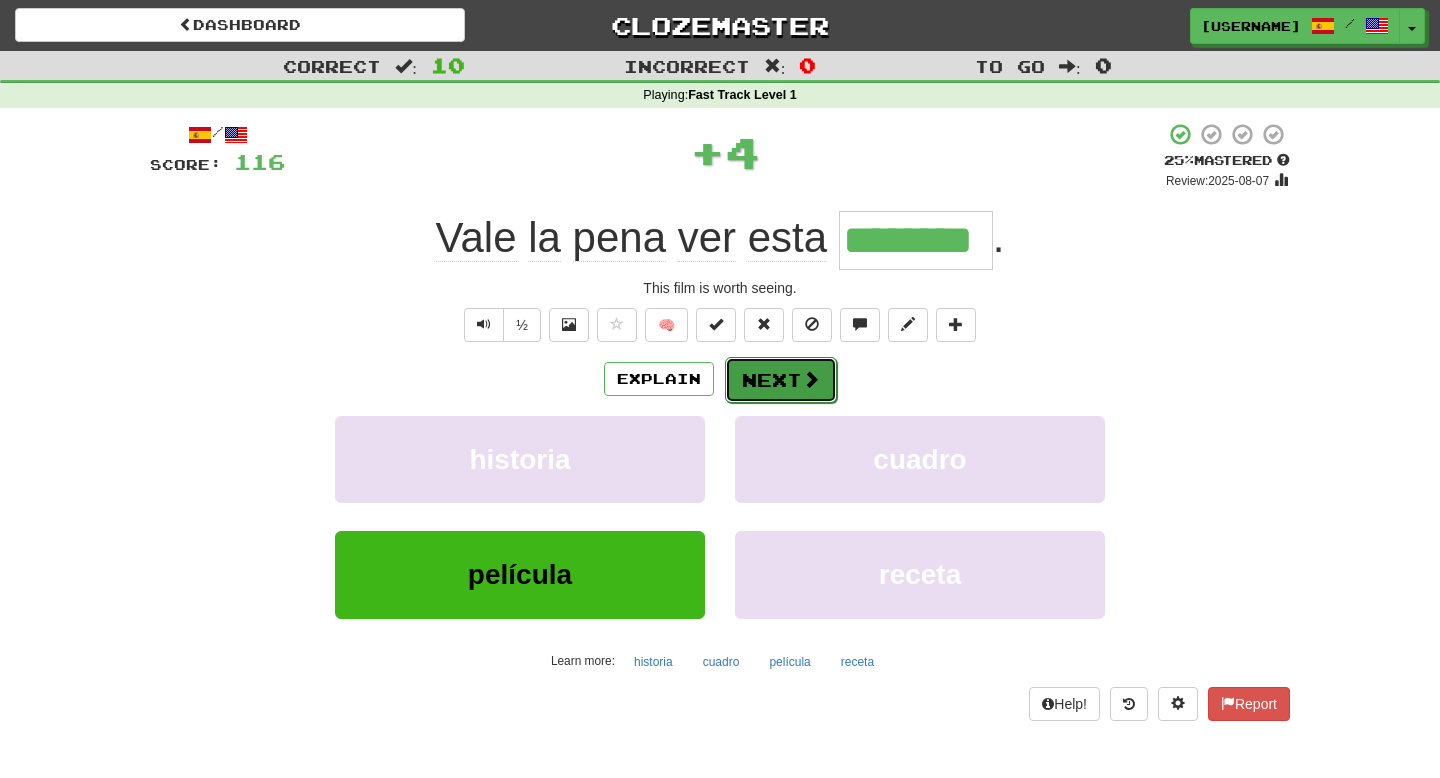 click on "Next" at bounding box center [781, 380] 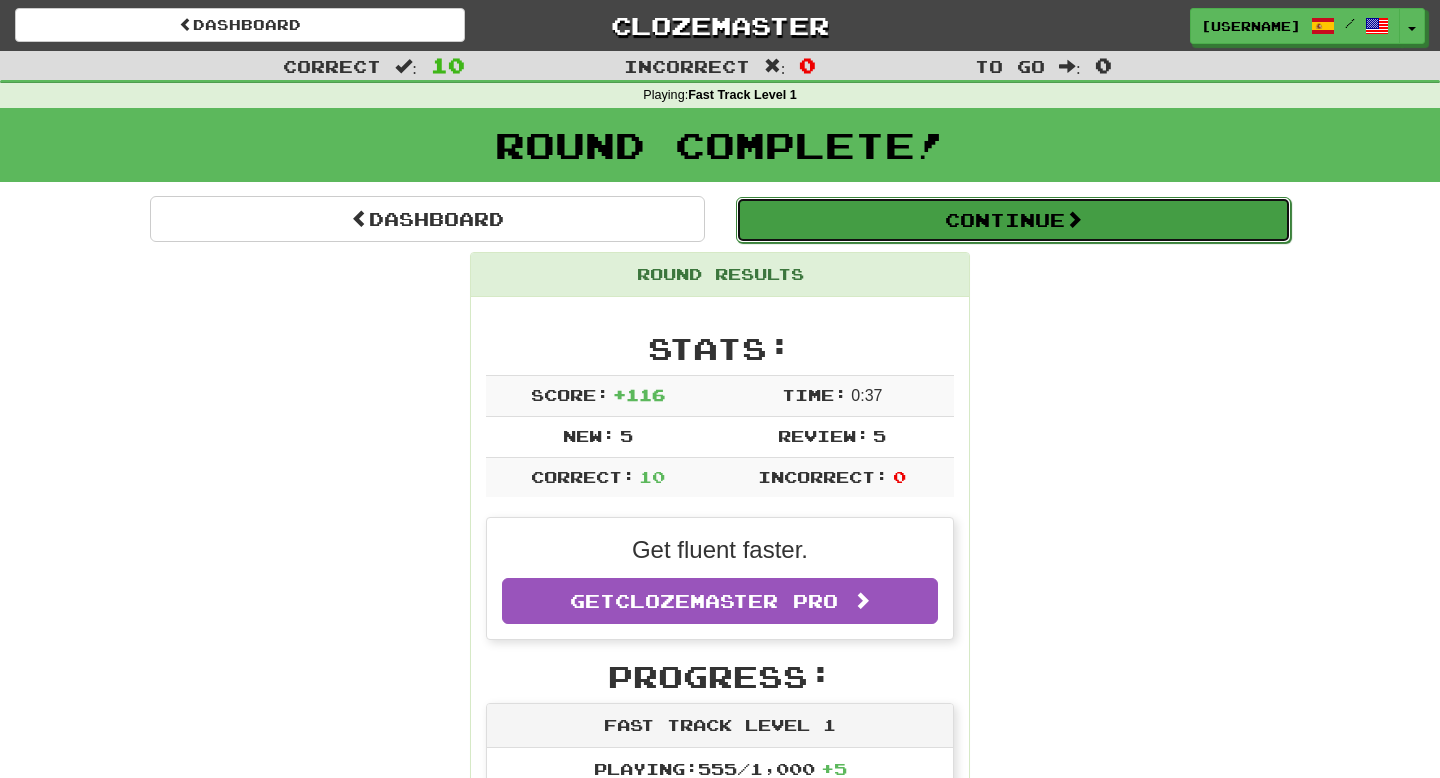 click on "Continue" at bounding box center (1013, 220) 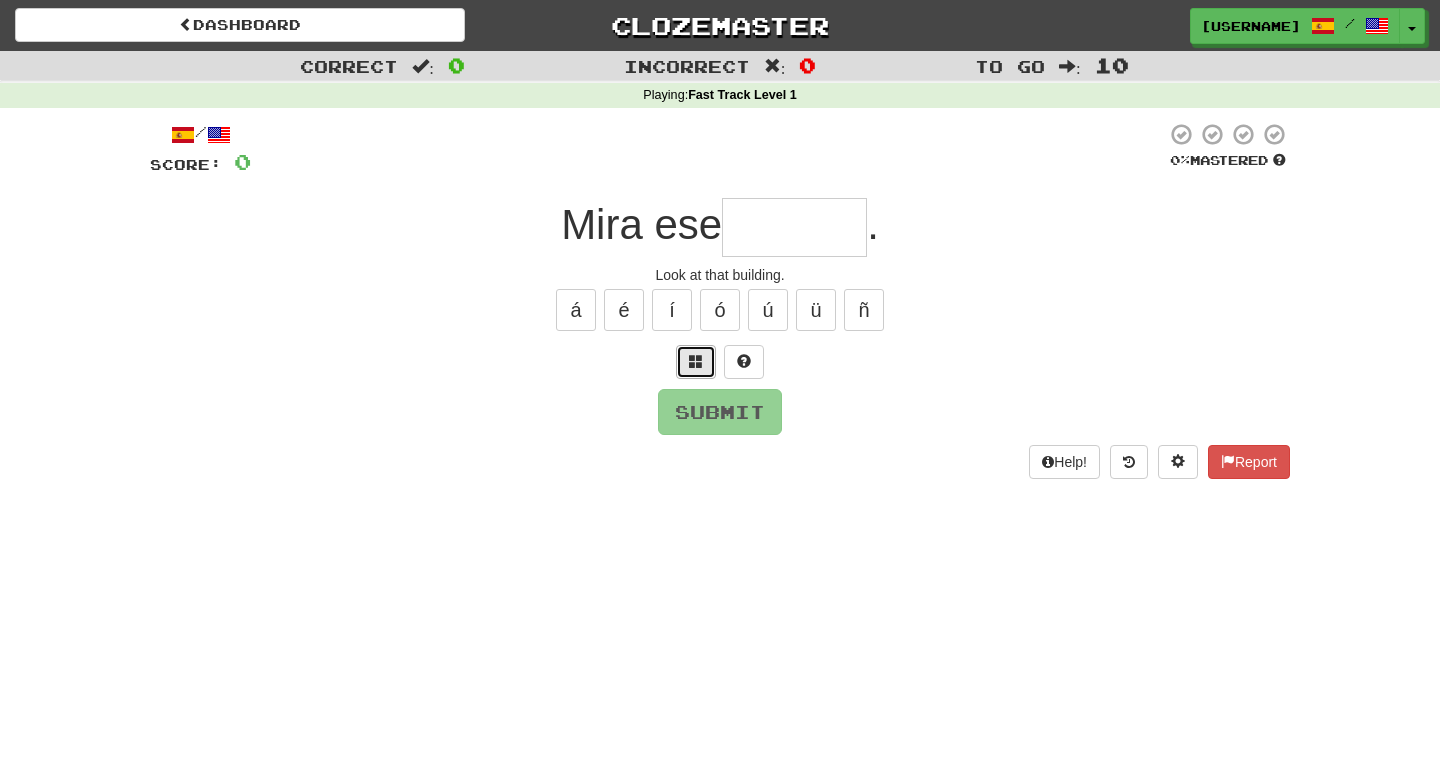 click at bounding box center (696, 361) 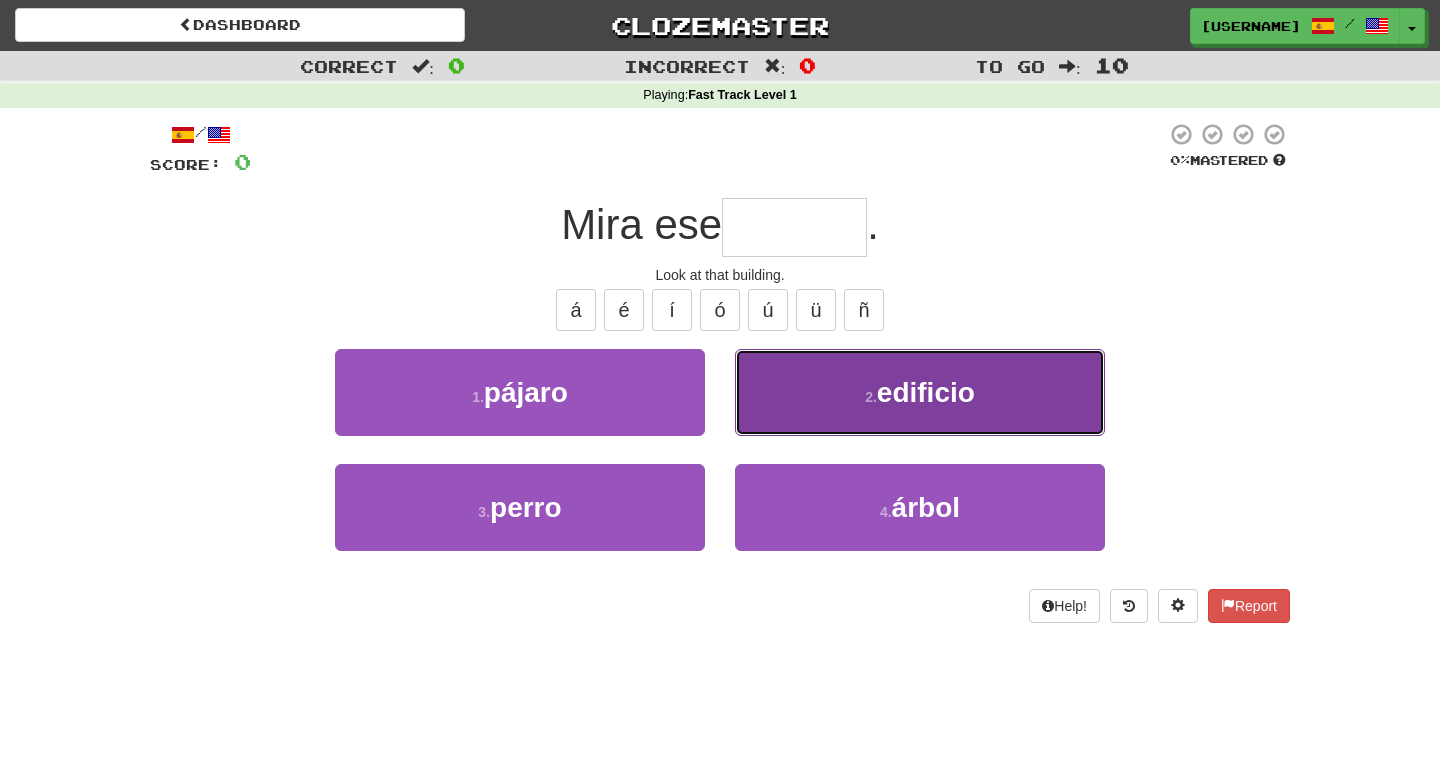 click on "2 .  edificio" at bounding box center (920, 392) 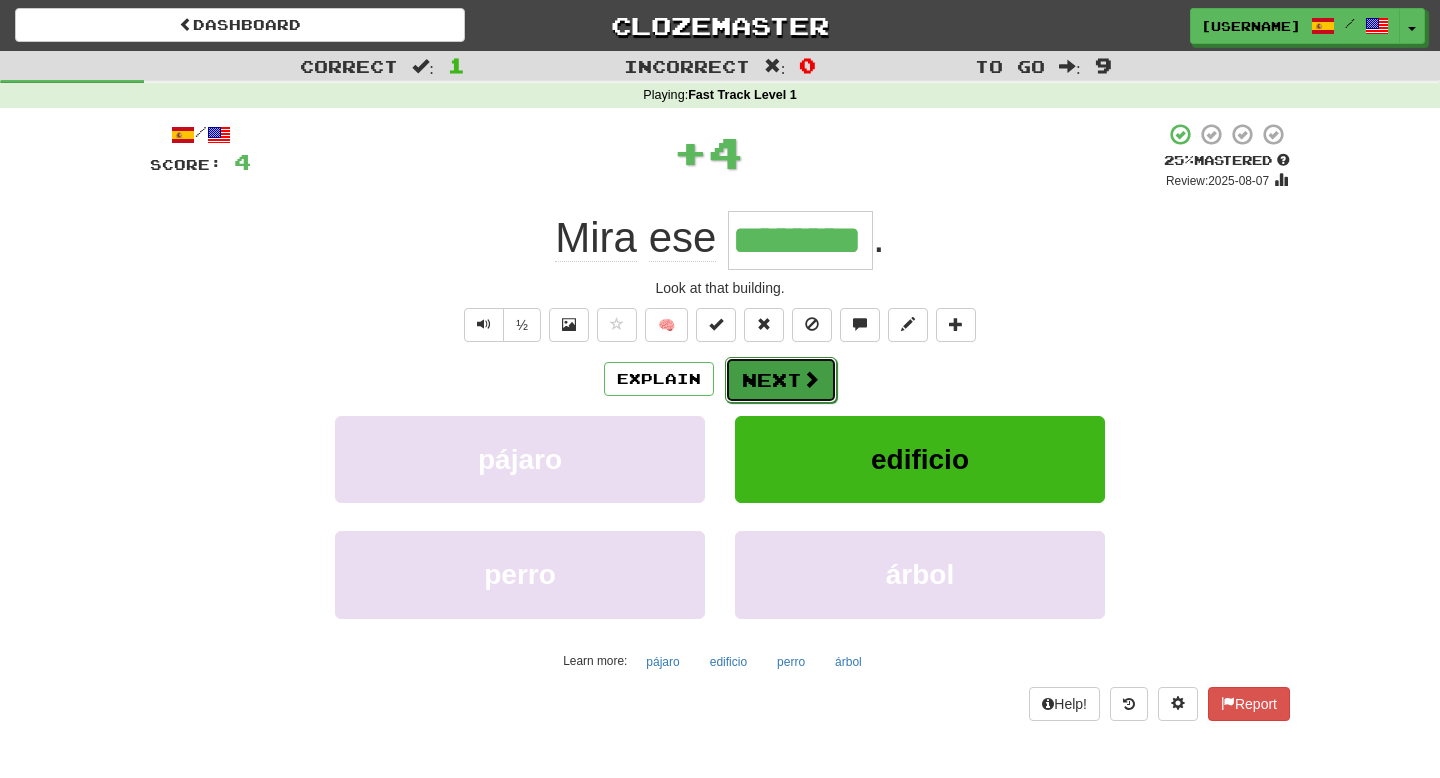 click on "Next" at bounding box center (781, 380) 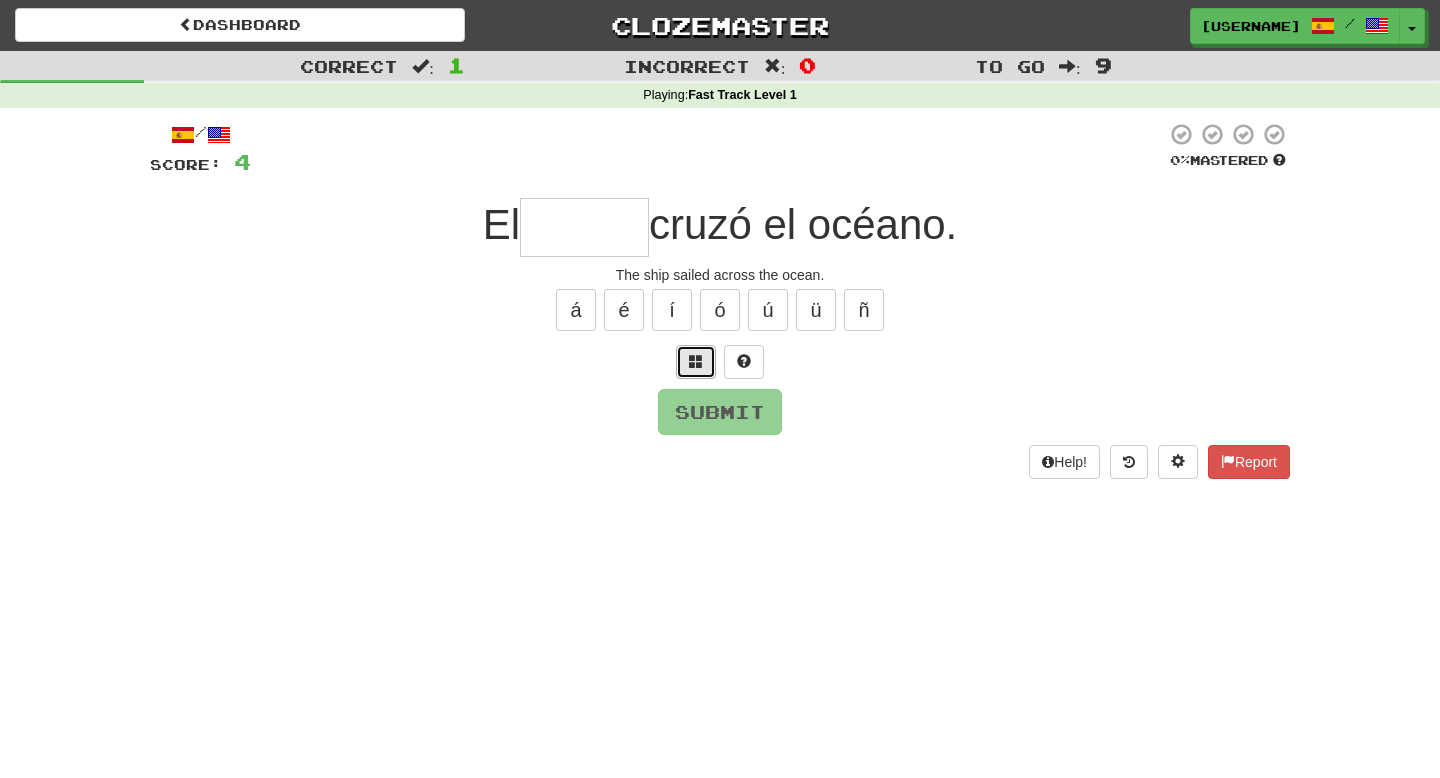 click at bounding box center [696, 361] 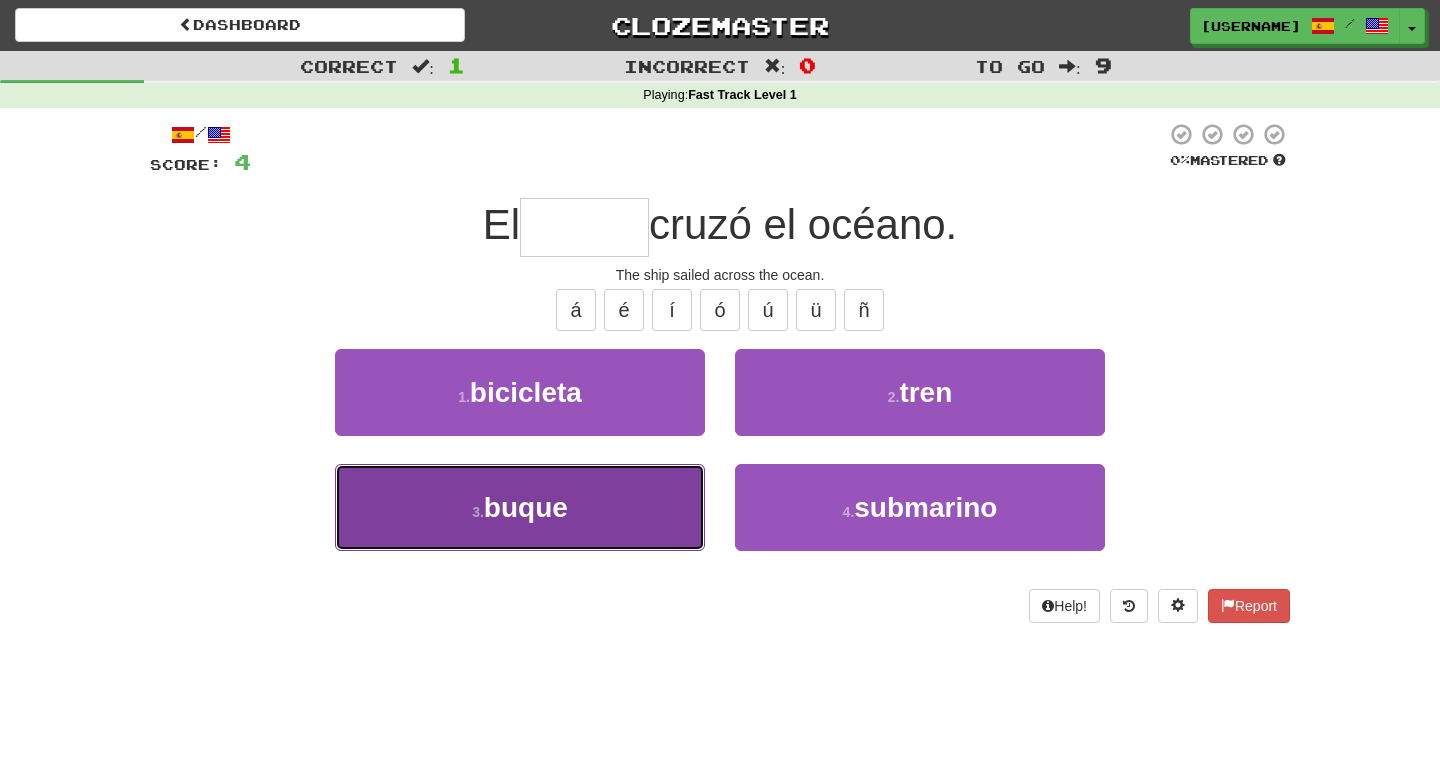 click on "3 .  buque" at bounding box center (520, 507) 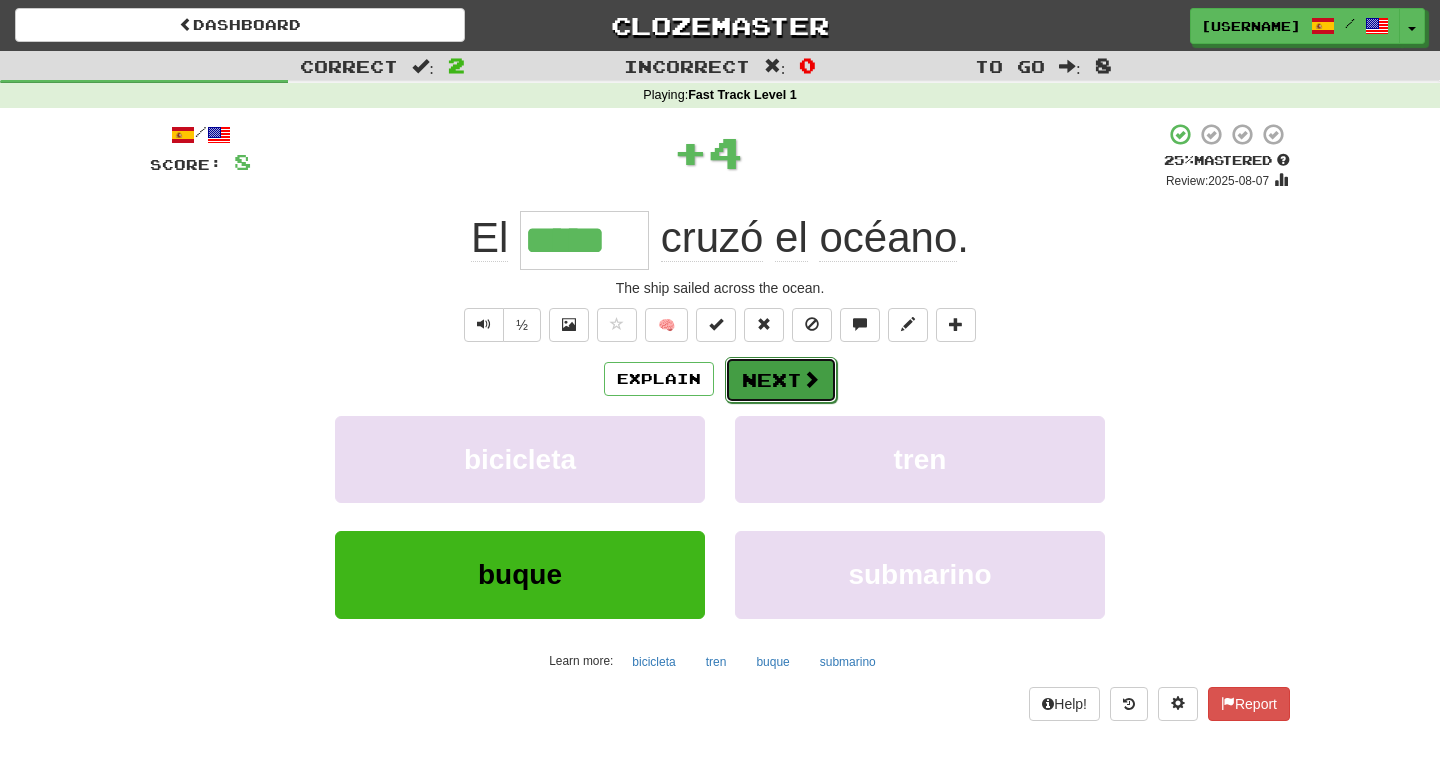 click on "Next" at bounding box center (781, 380) 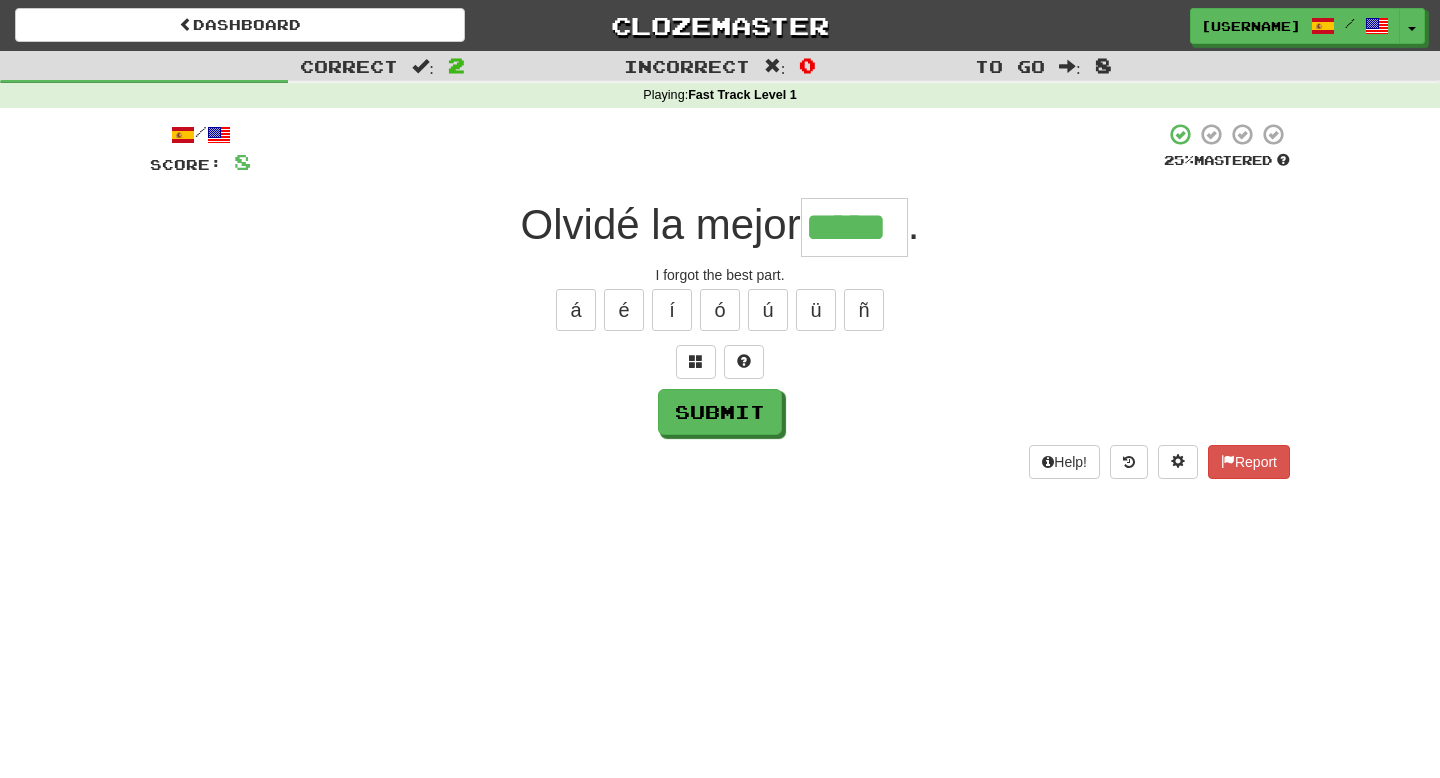 type on "*****" 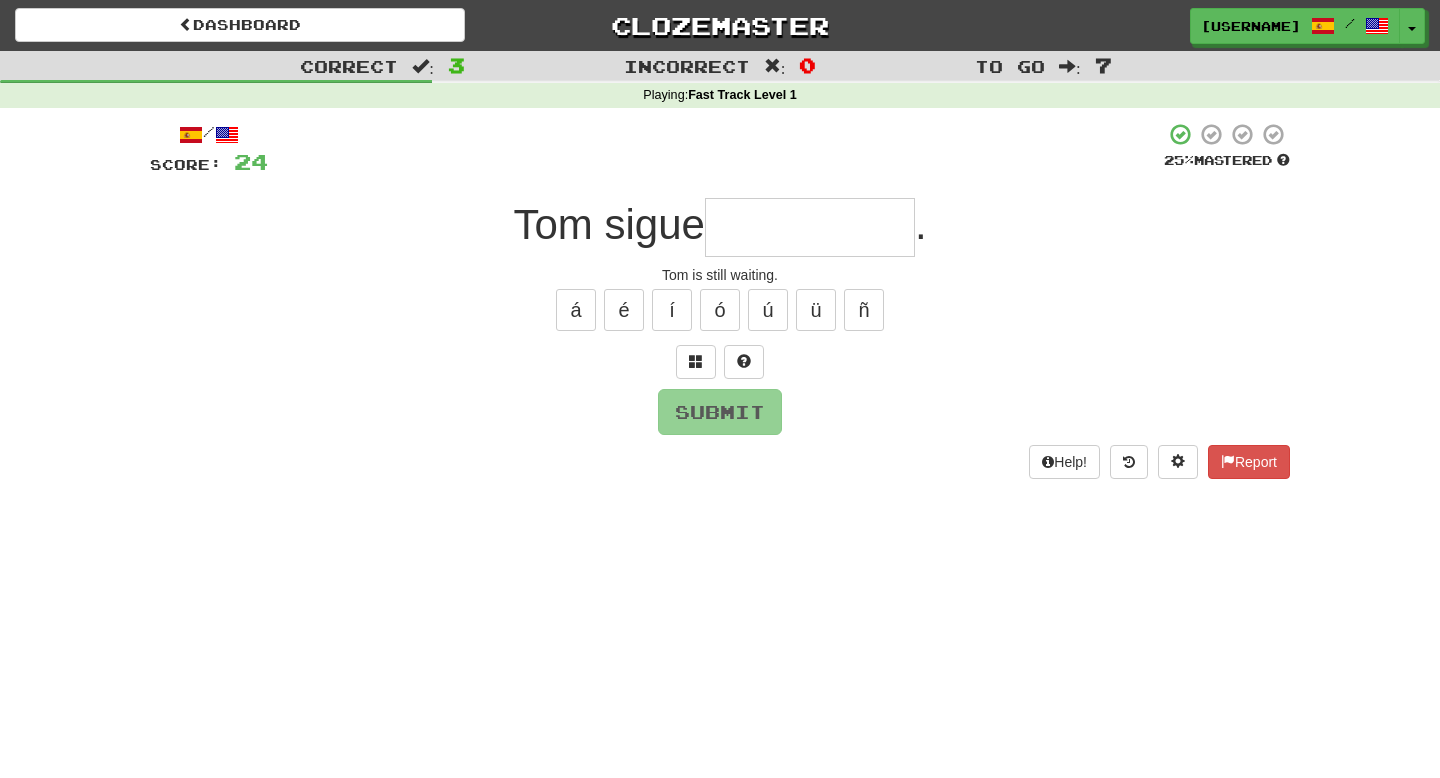 type on "*" 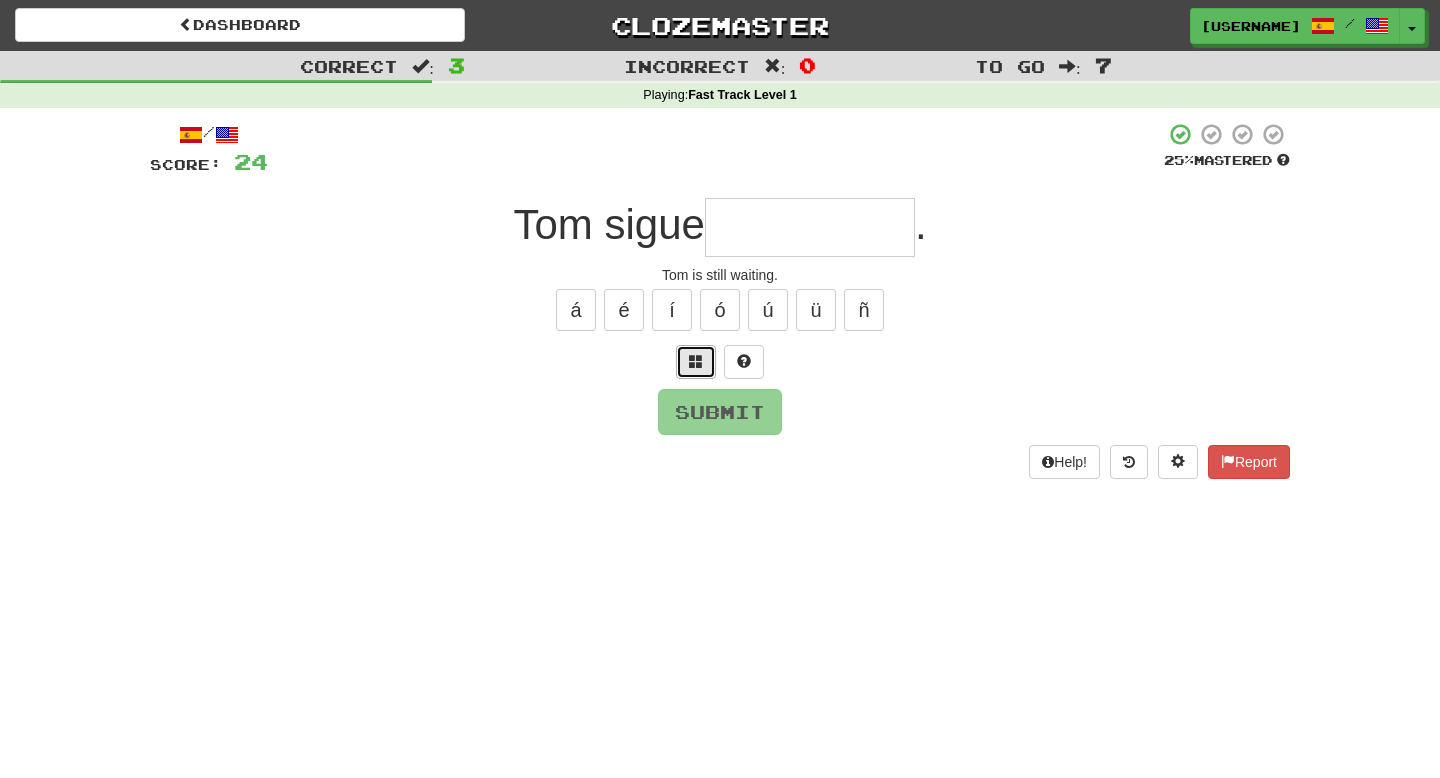 click at bounding box center [696, 361] 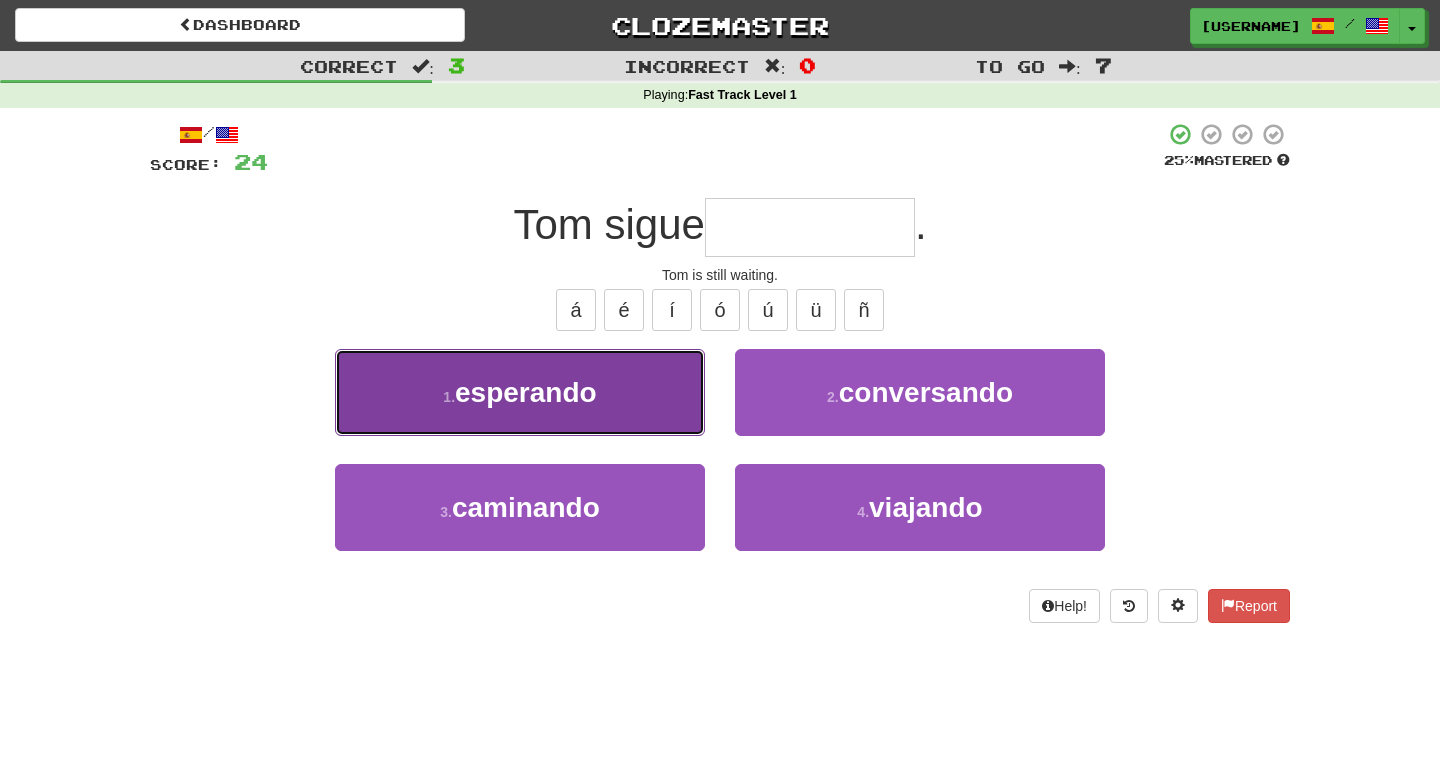 click on "1 .  esperando" at bounding box center [520, 392] 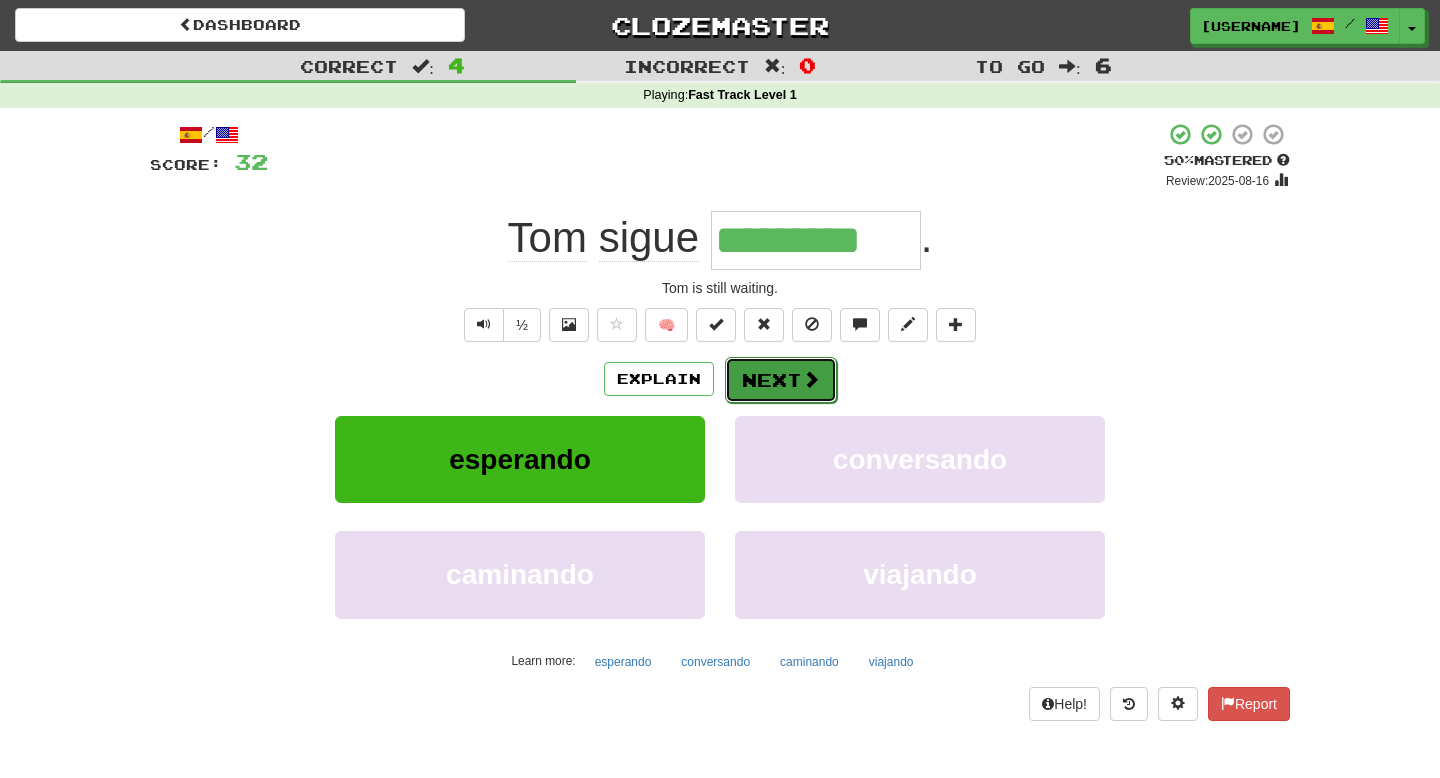 click on "Next" at bounding box center (781, 380) 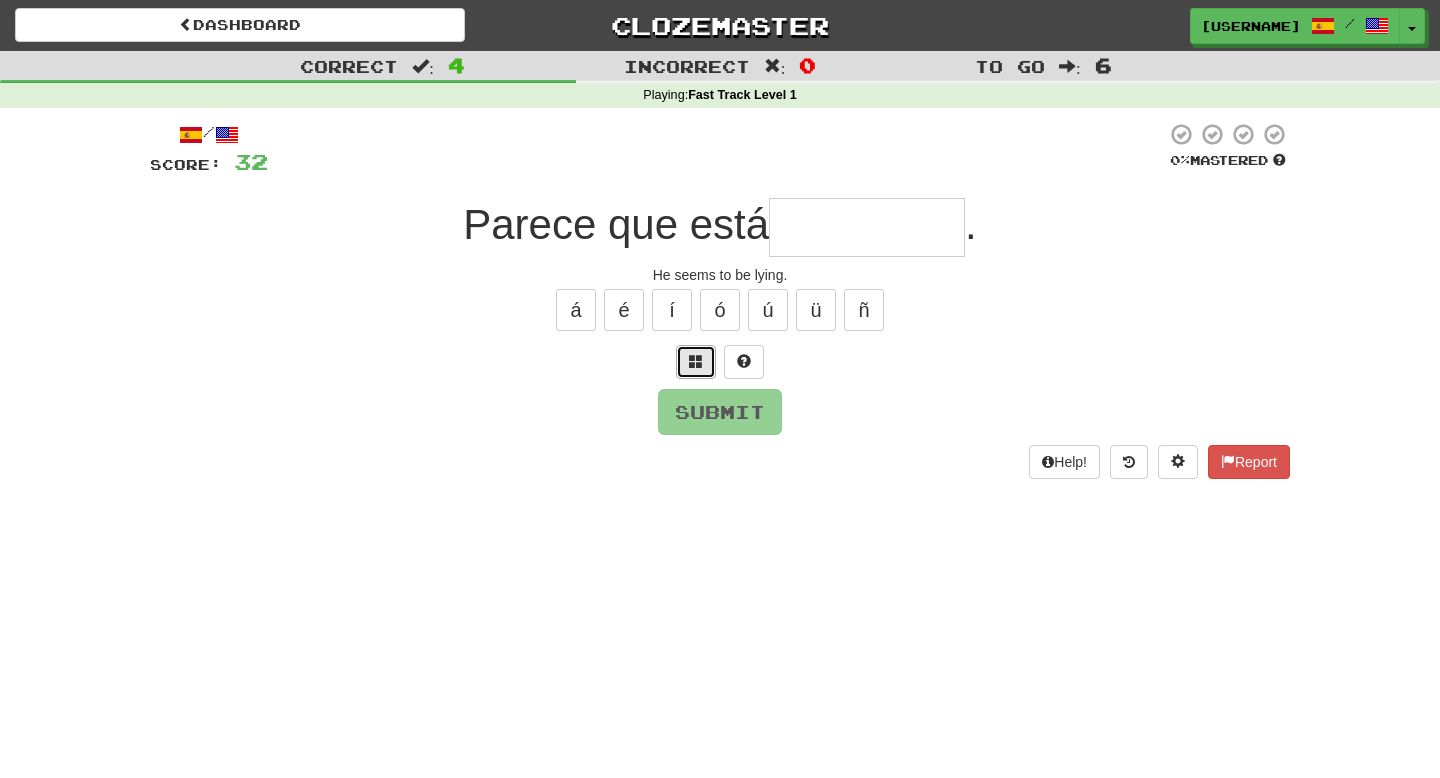 click at bounding box center (696, 362) 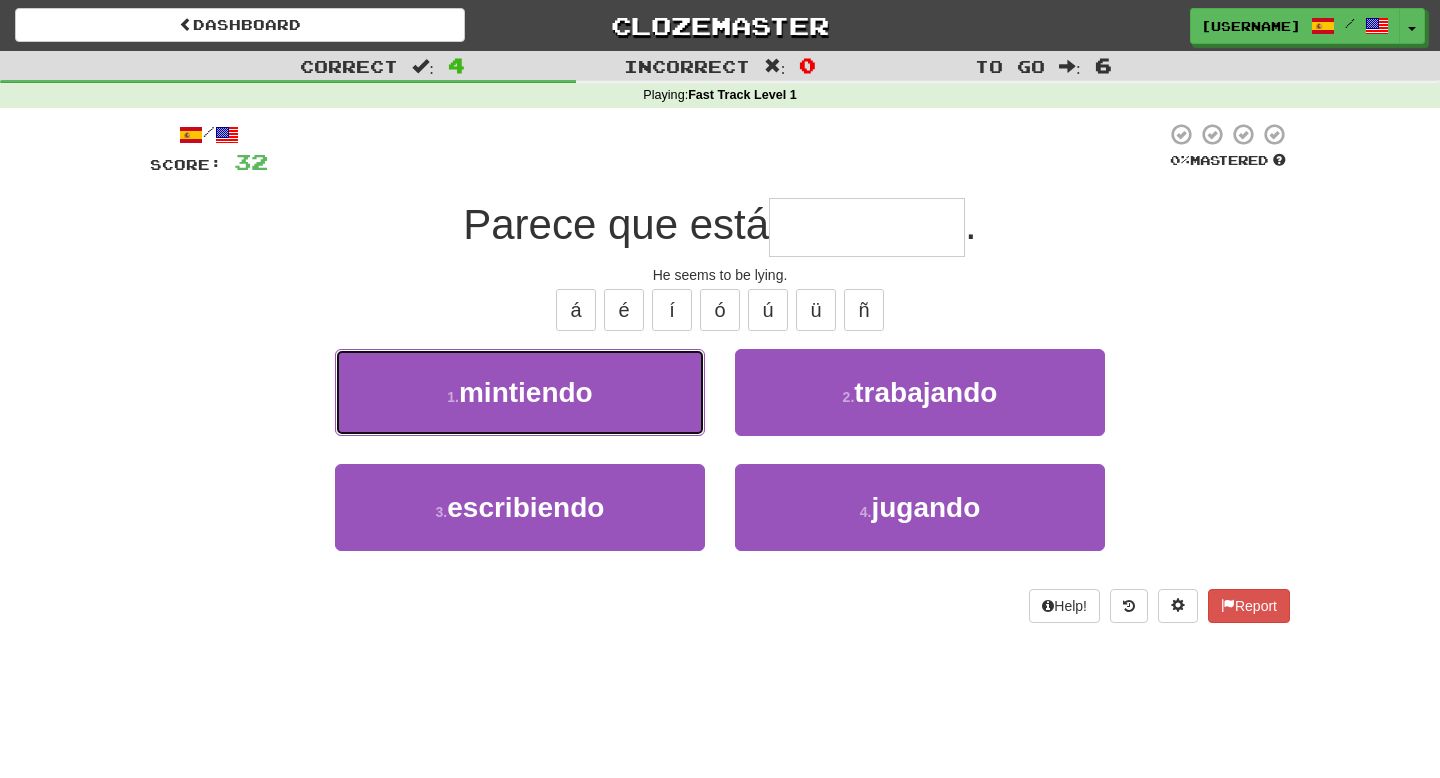 click on "1 .  mintiendo" at bounding box center (520, 392) 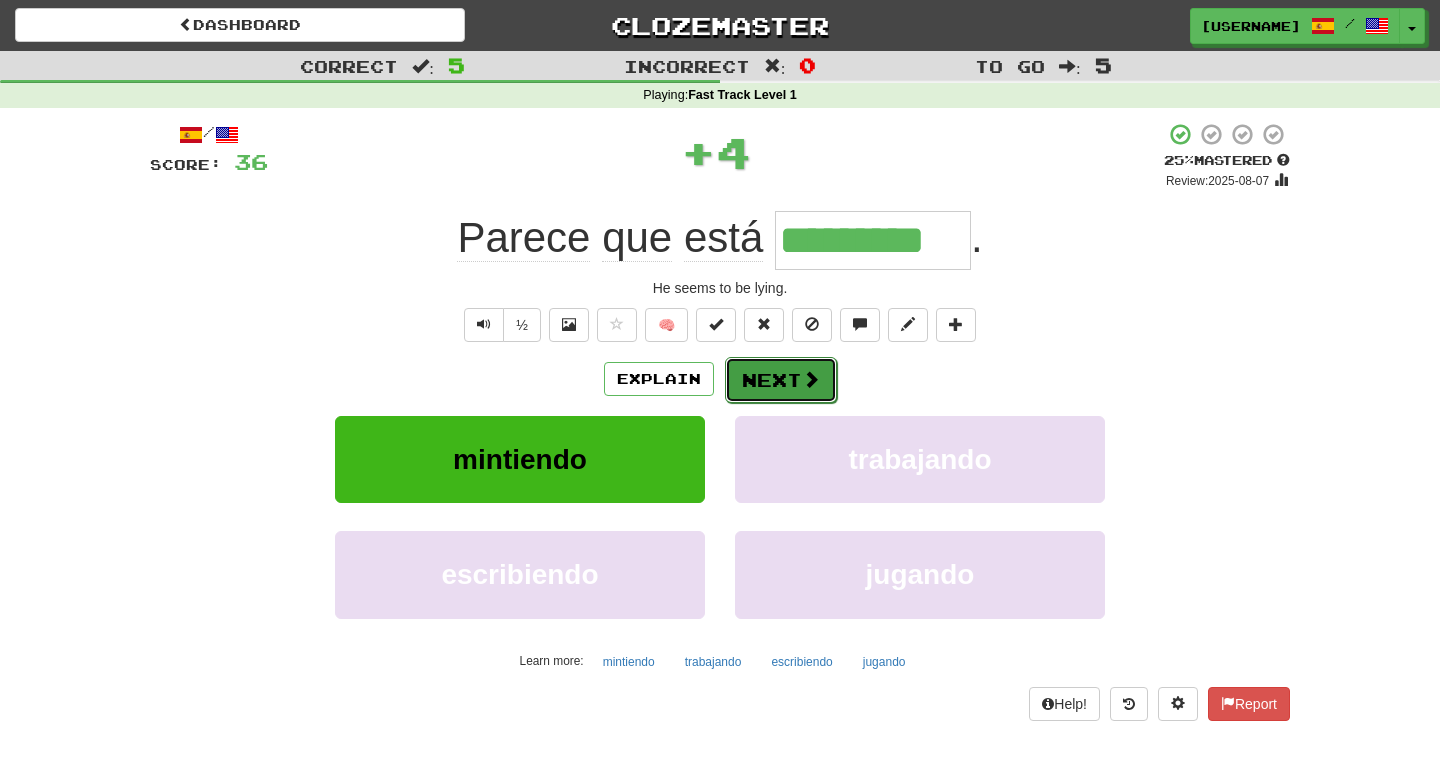 click at bounding box center (811, 379) 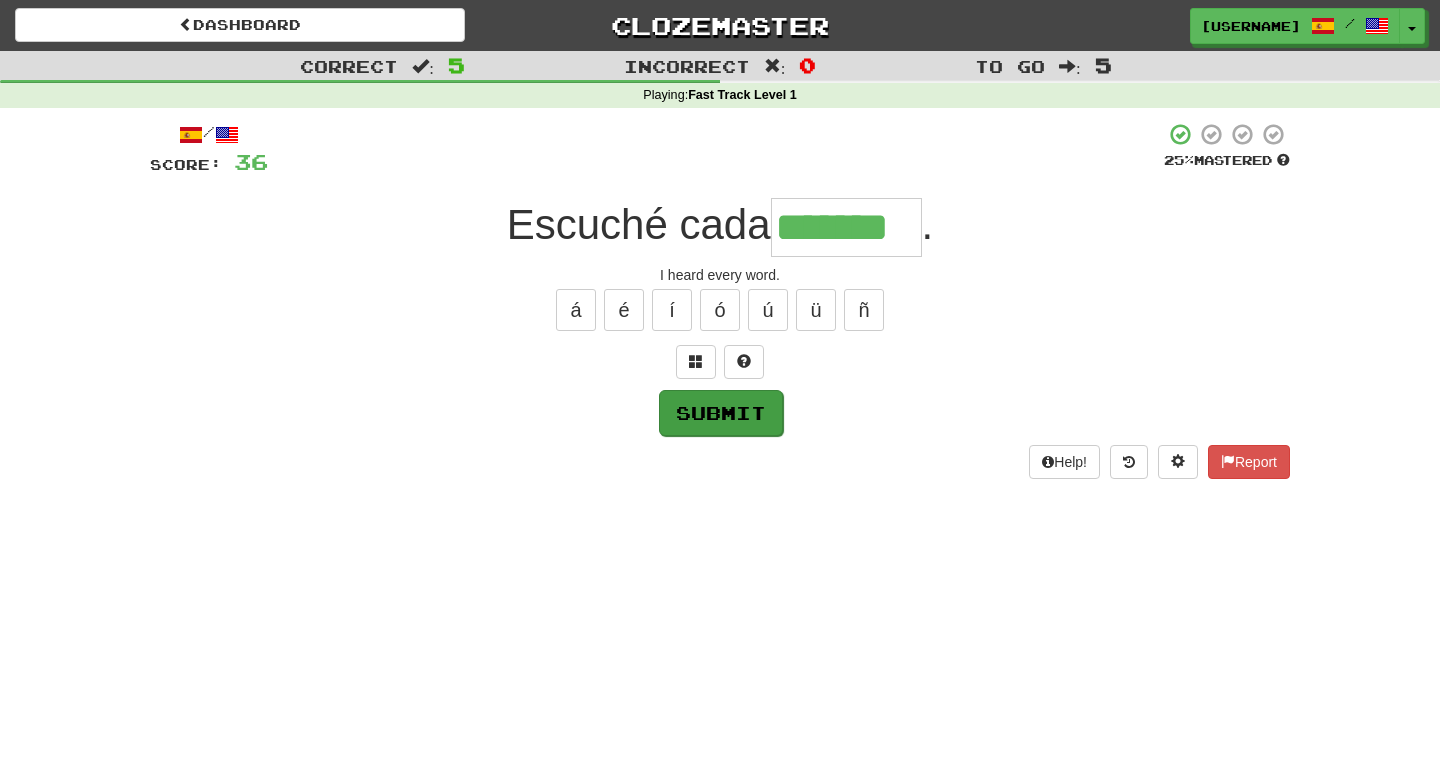 type on "*******" 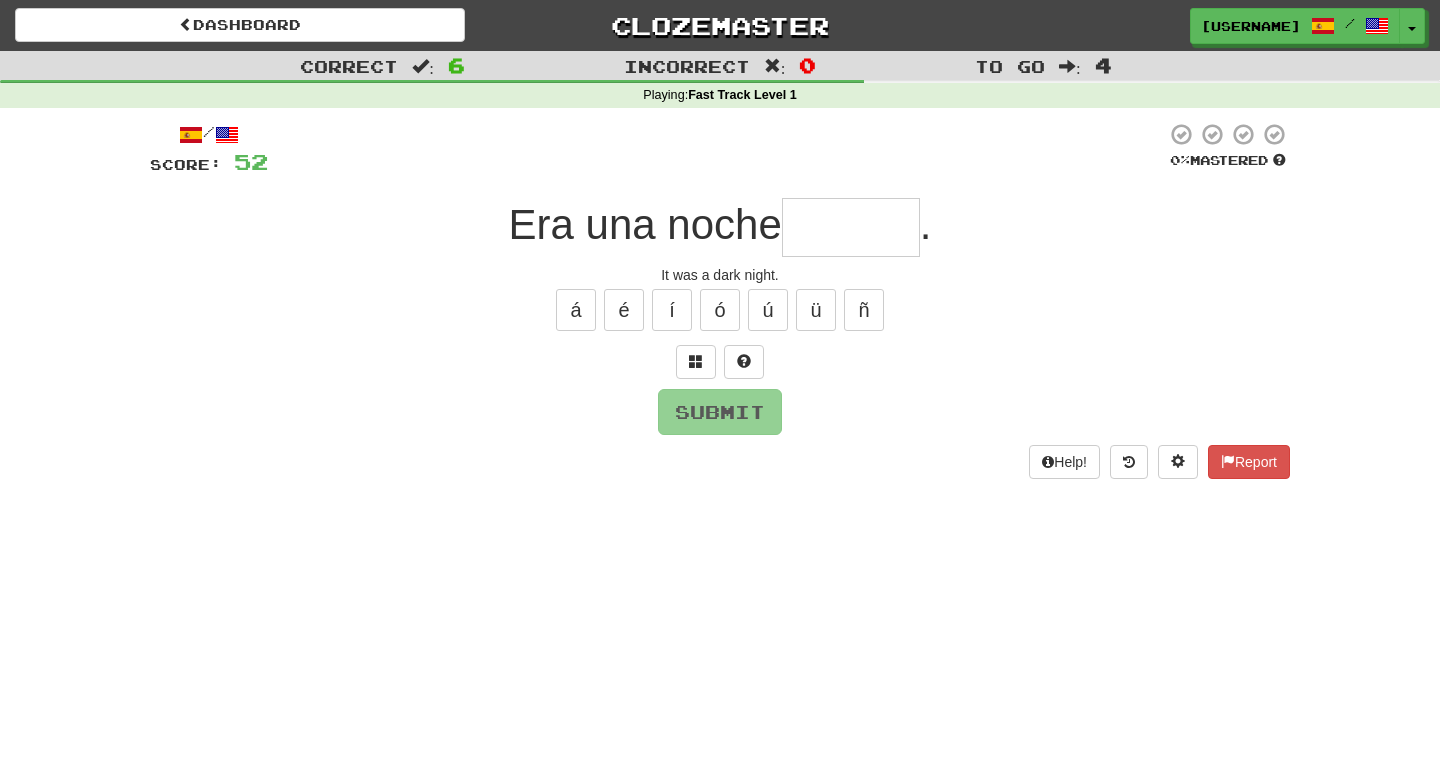 type on "*" 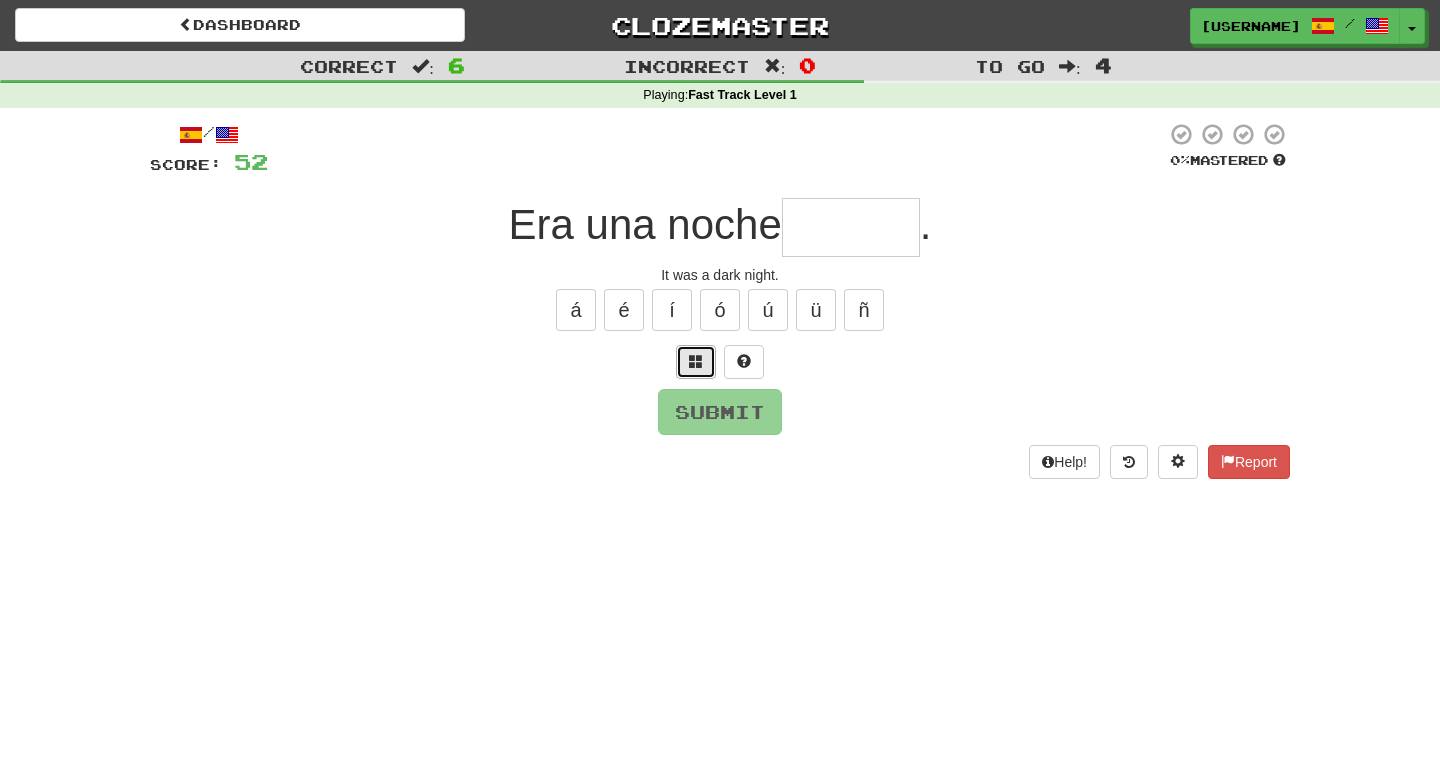click at bounding box center [696, 362] 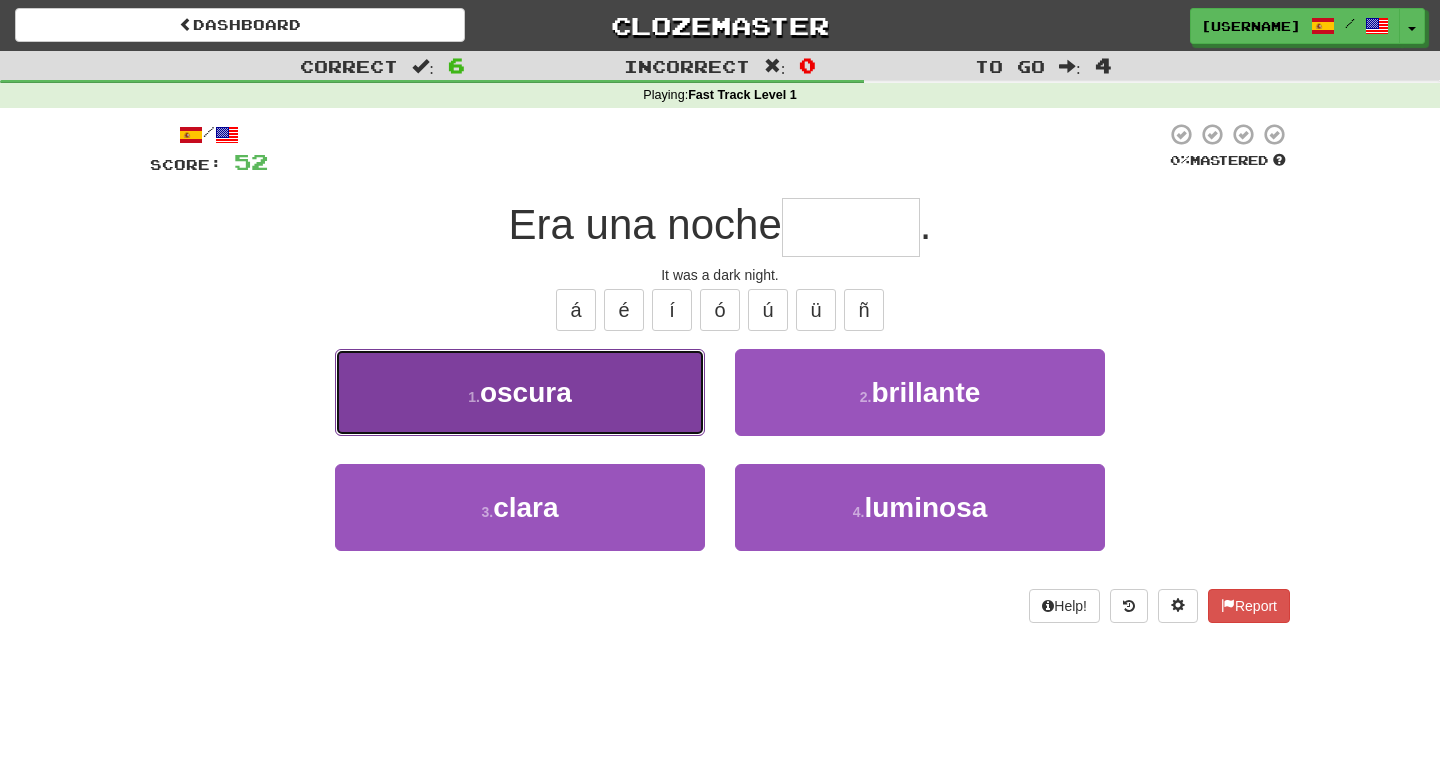 click on "[NUMBER] .  oscura" at bounding box center (520, 392) 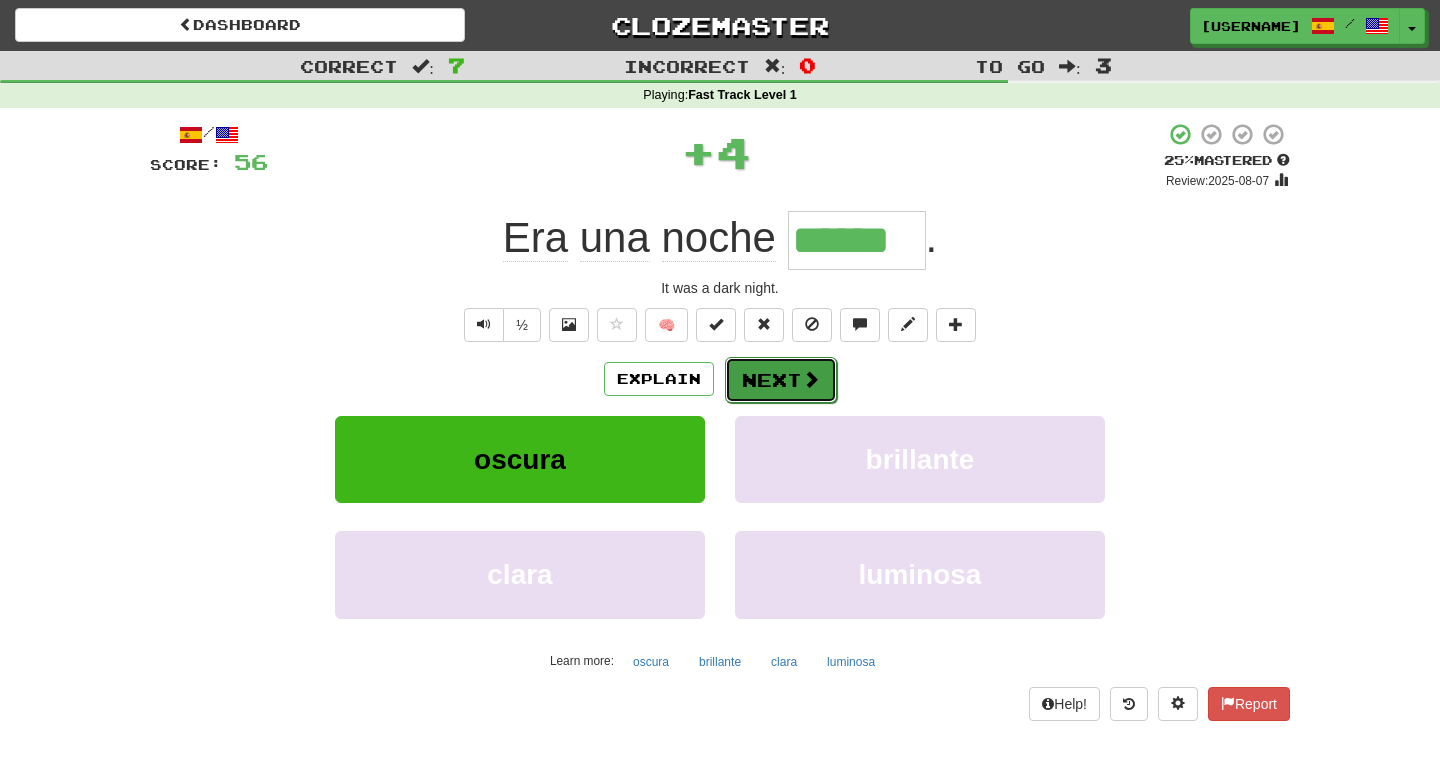 click on "Next" at bounding box center [781, 380] 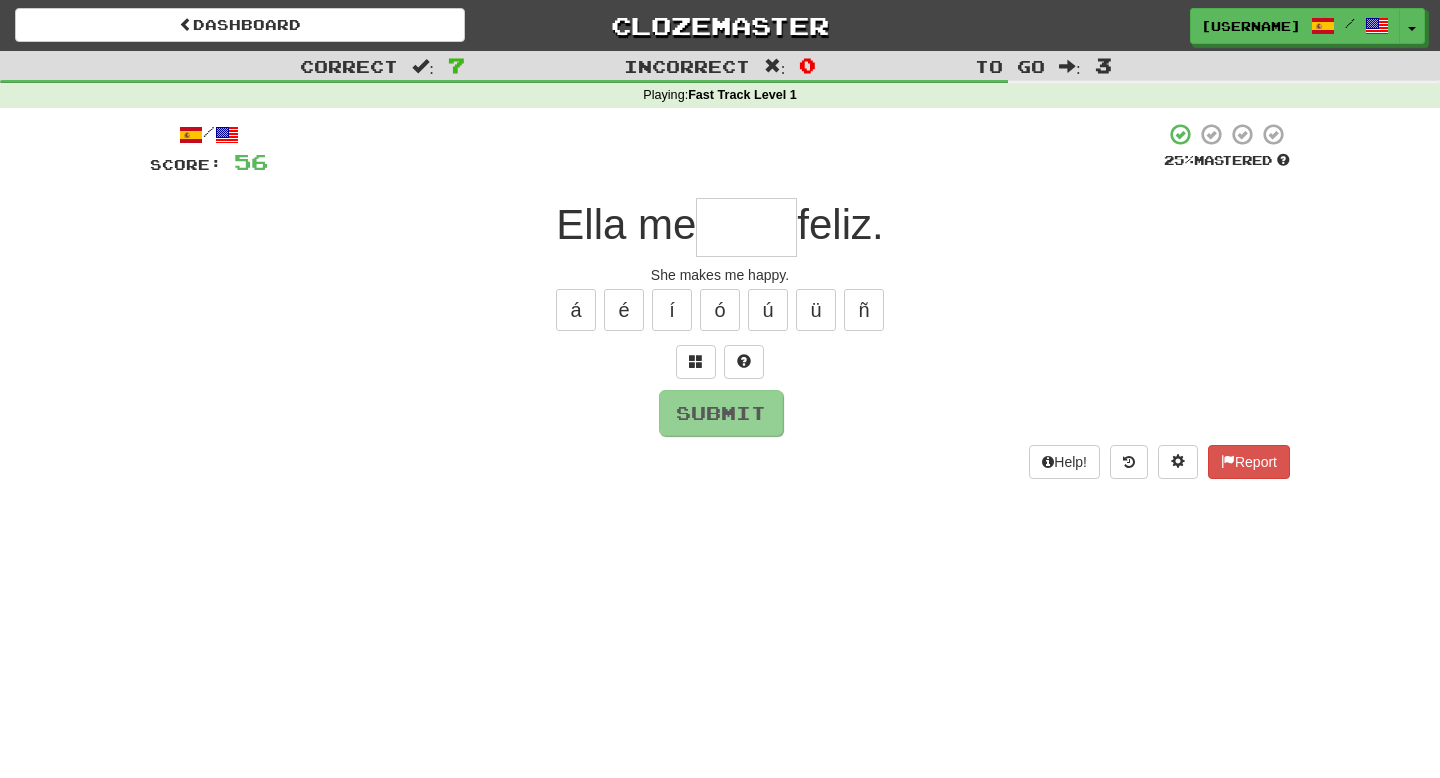 type on "*" 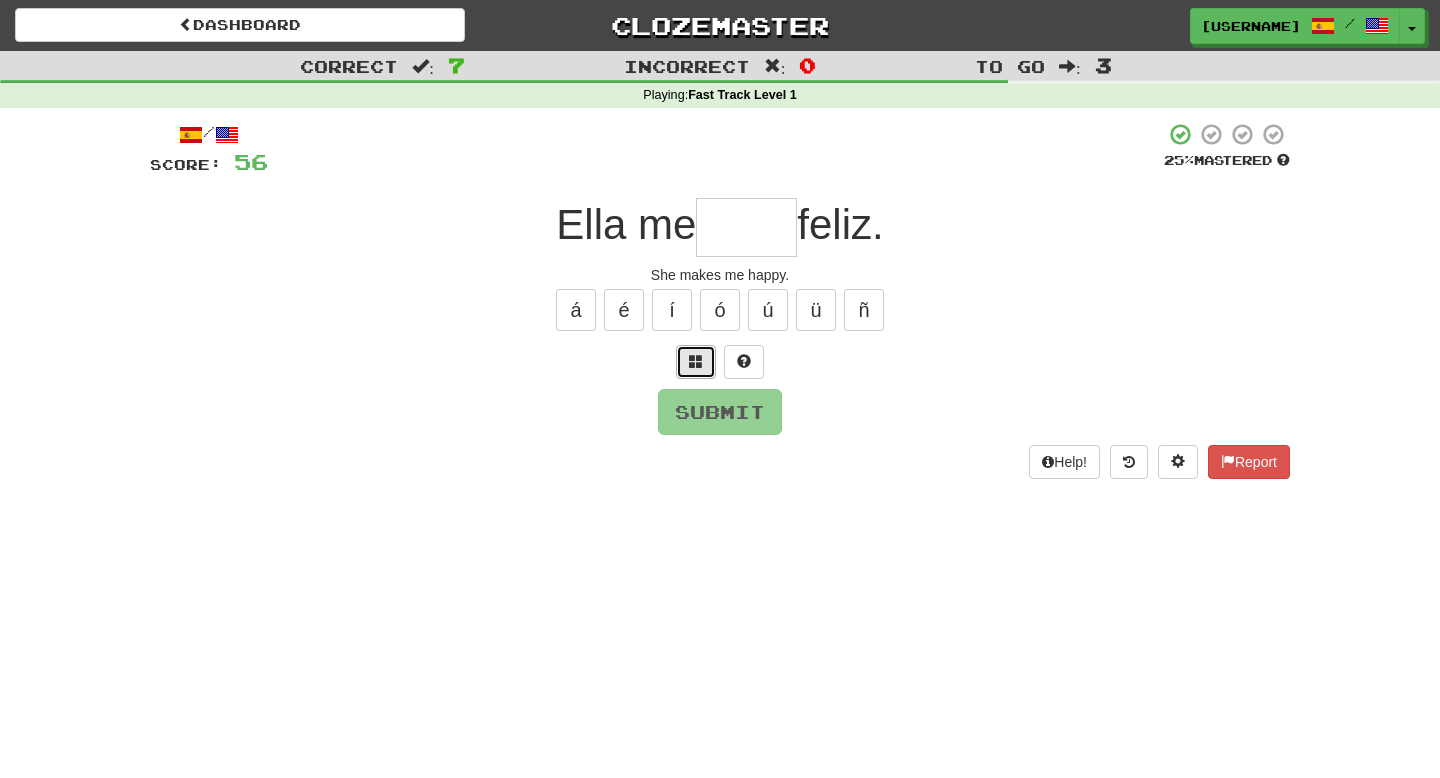 click at bounding box center (696, 362) 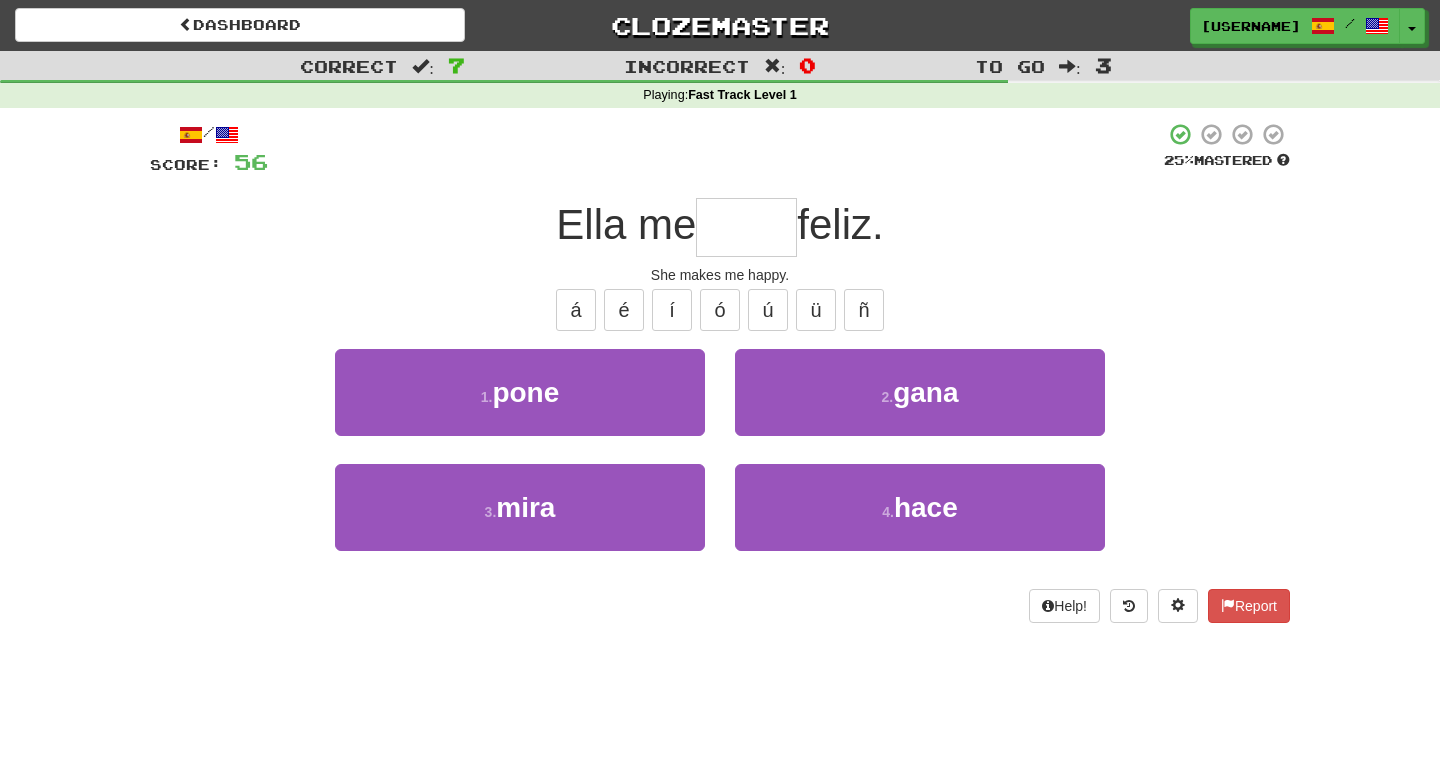 click on "4 .  hace" at bounding box center (920, 521) 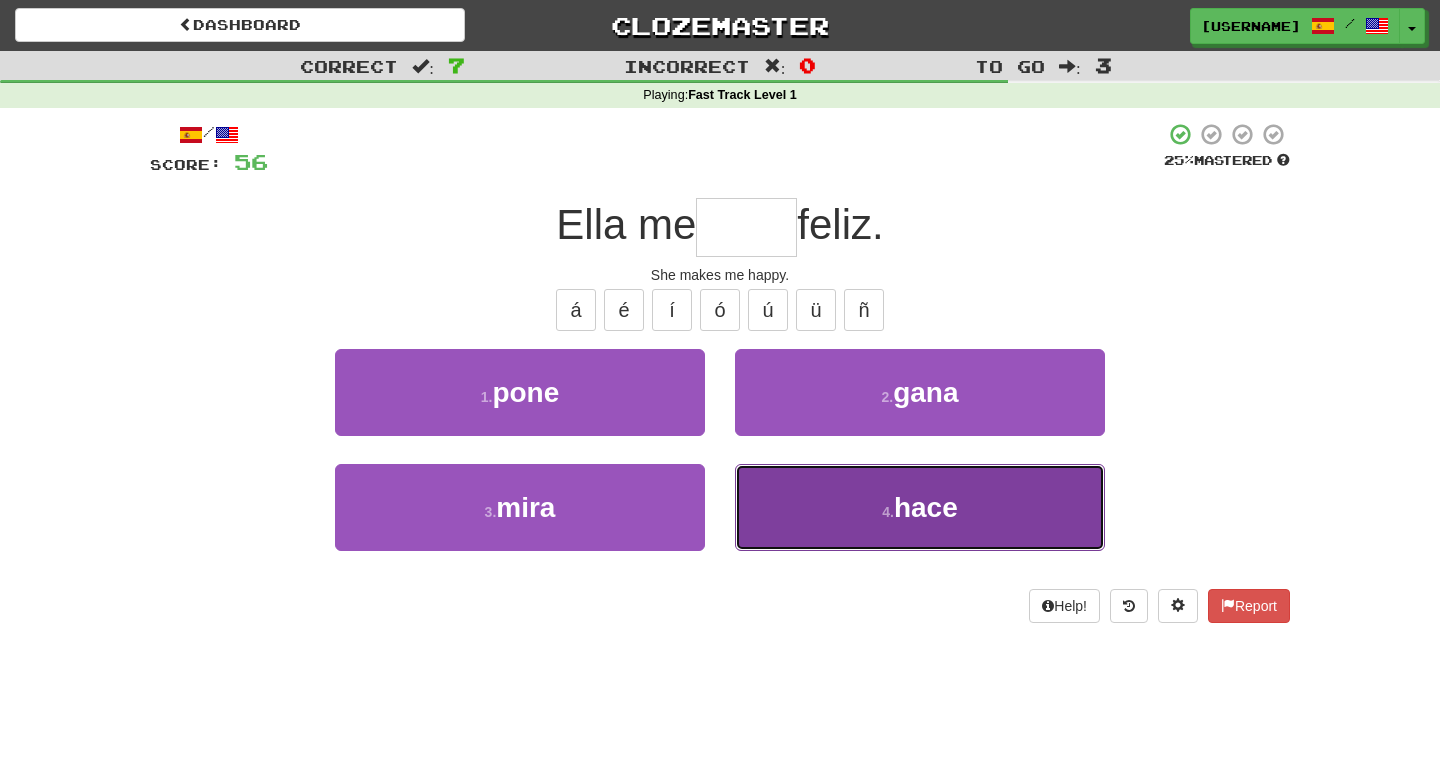 click on "4 .  hace" at bounding box center [920, 507] 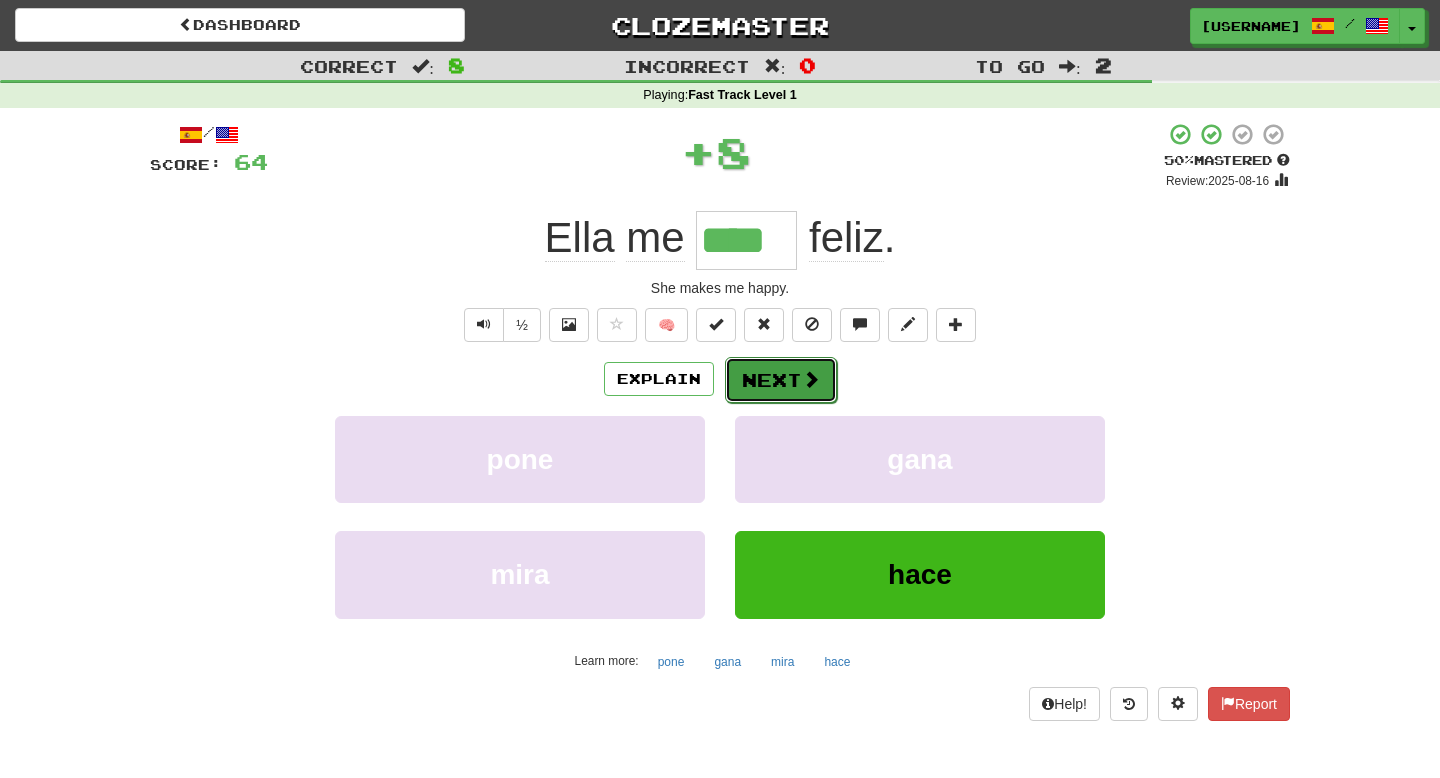 click on "Next" at bounding box center (781, 380) 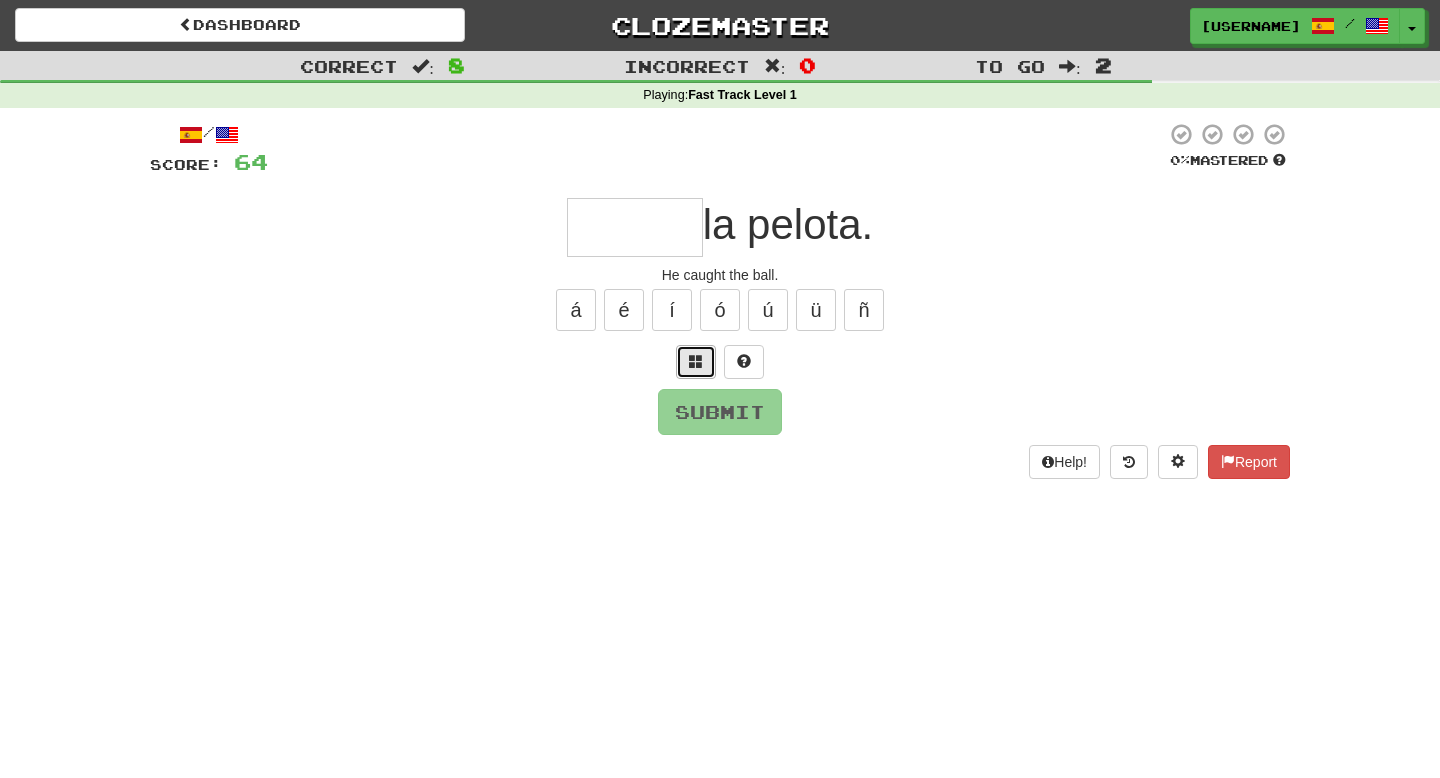click at bounding box center [696, 362] 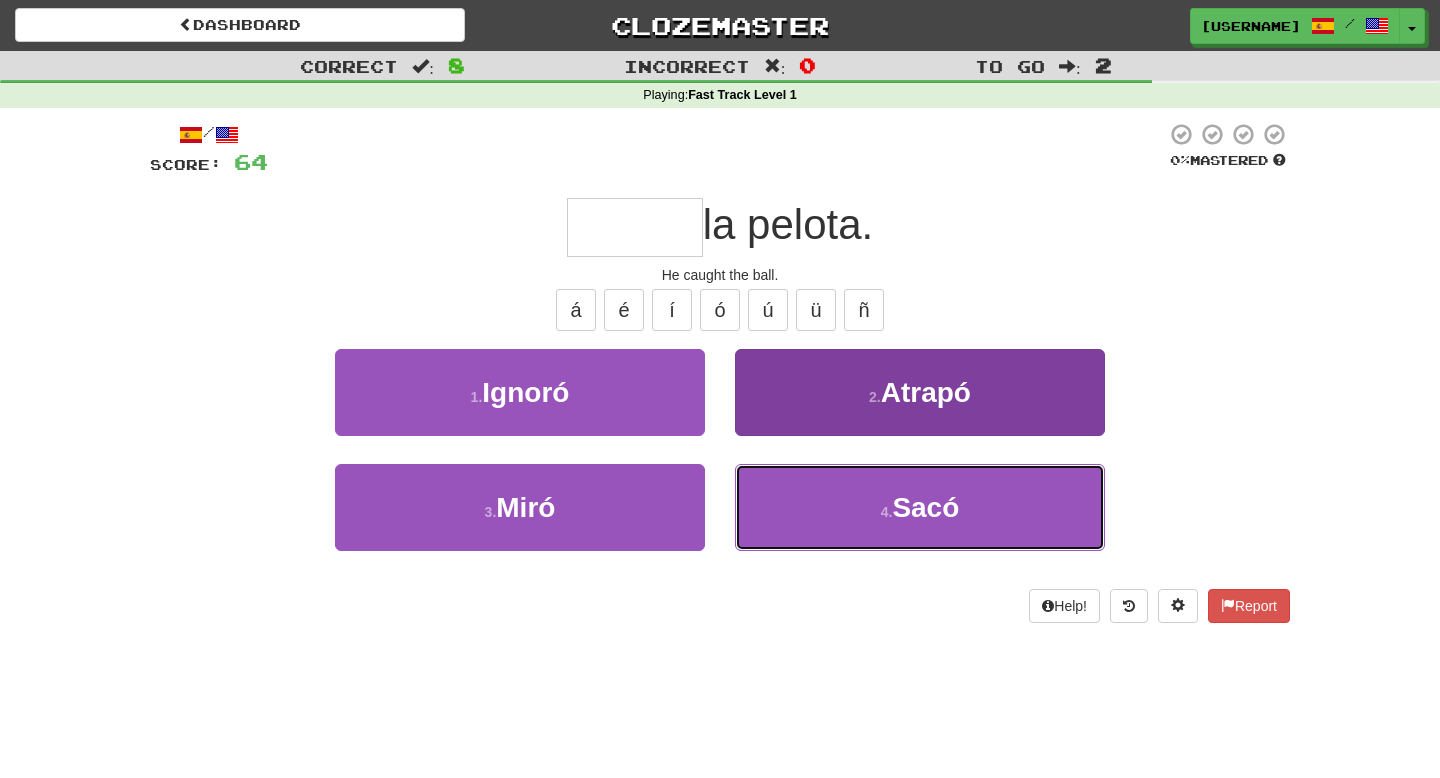 drag, startPoint x: 806, startPoint y: 499, endPoint x: 800, endPoint y: 418, distance: 81.22192 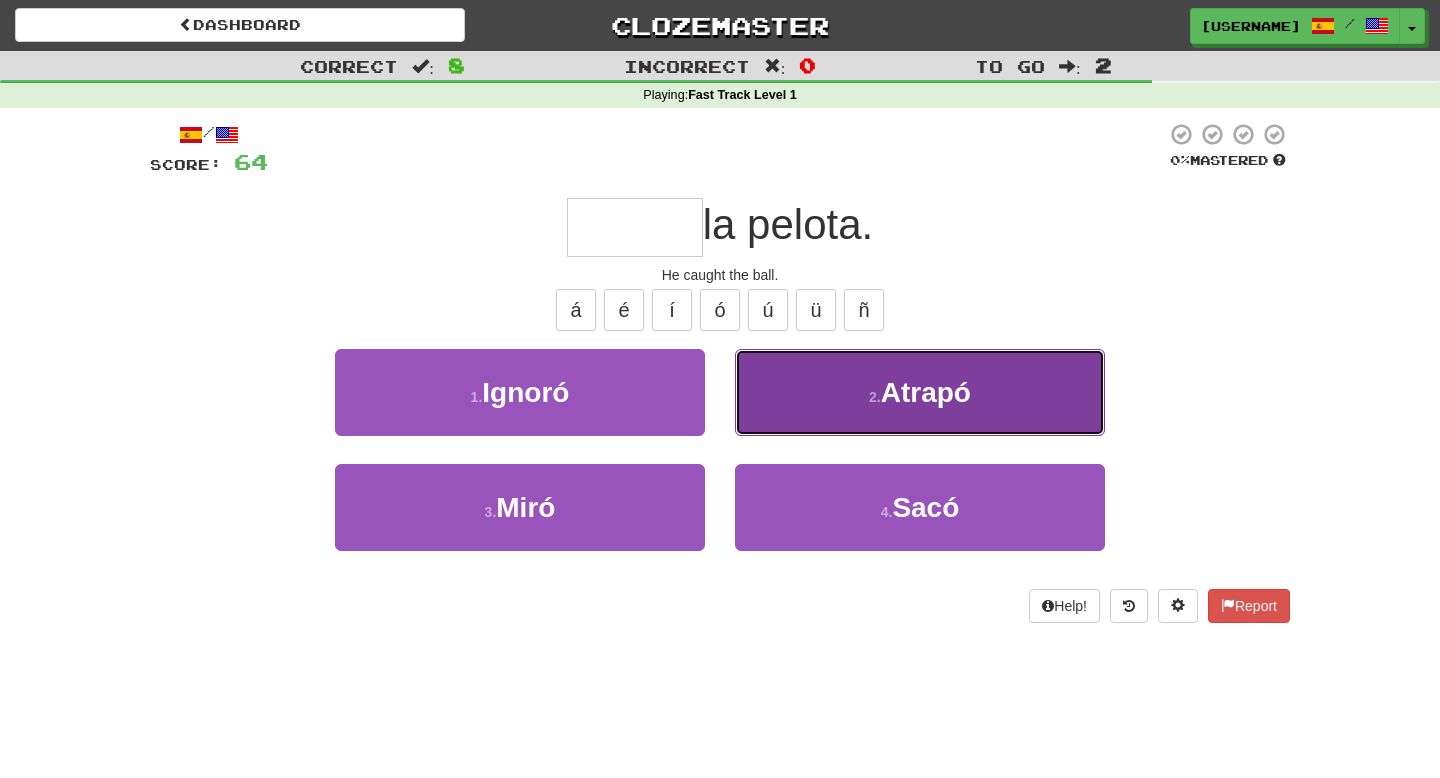 click on "[NUMBER] .  Atrapó" at bounding box center [920, 392] 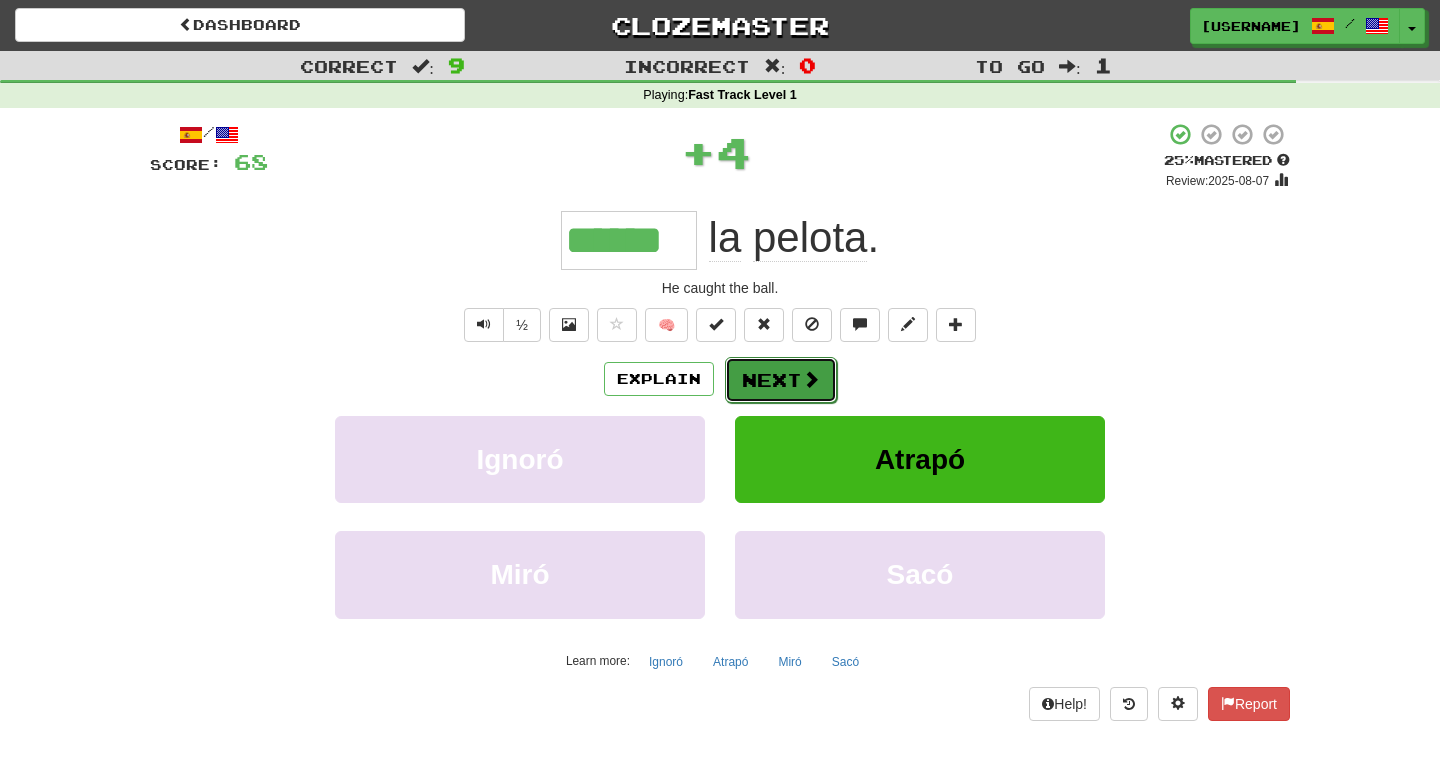 click on "Next" at bounding box center [781, 380] 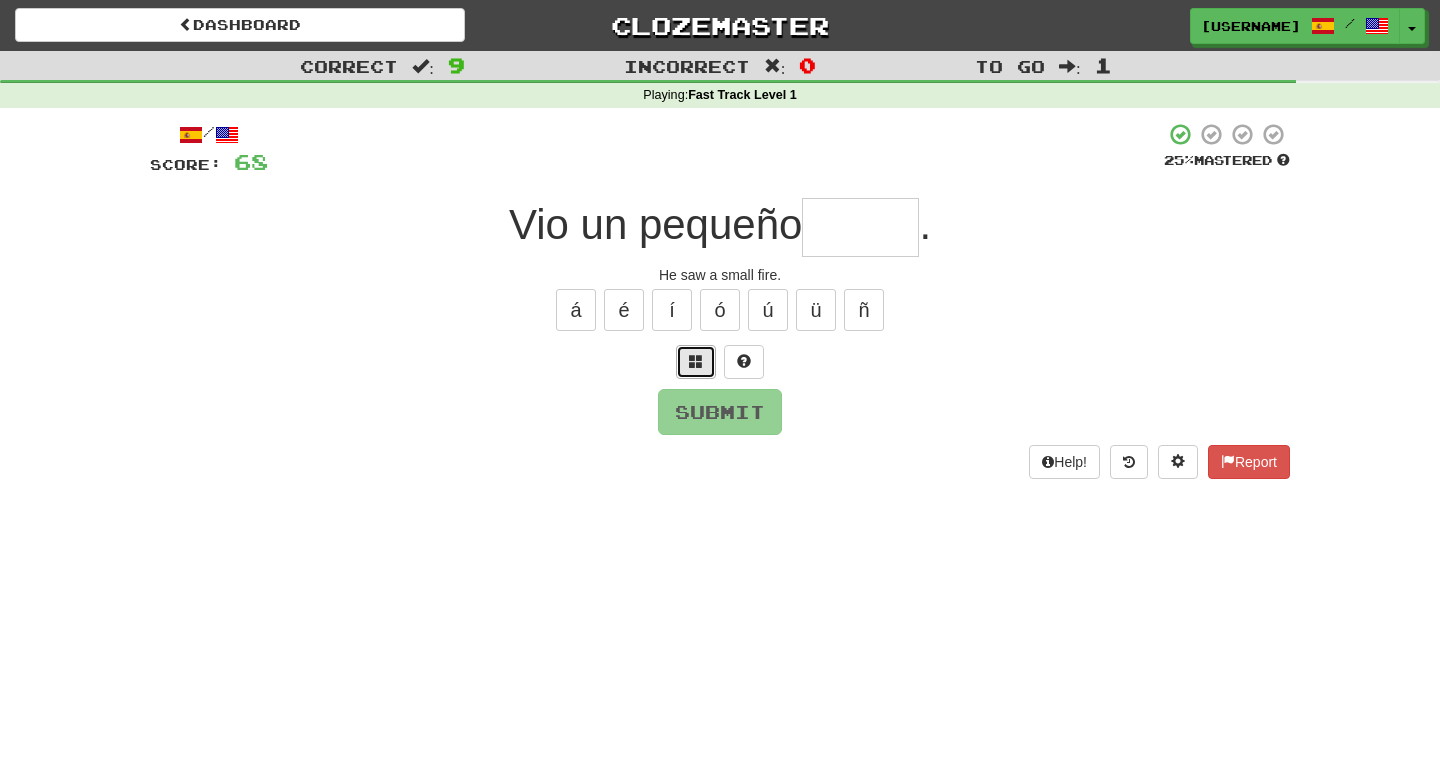 click at bounding box center (696, 361) 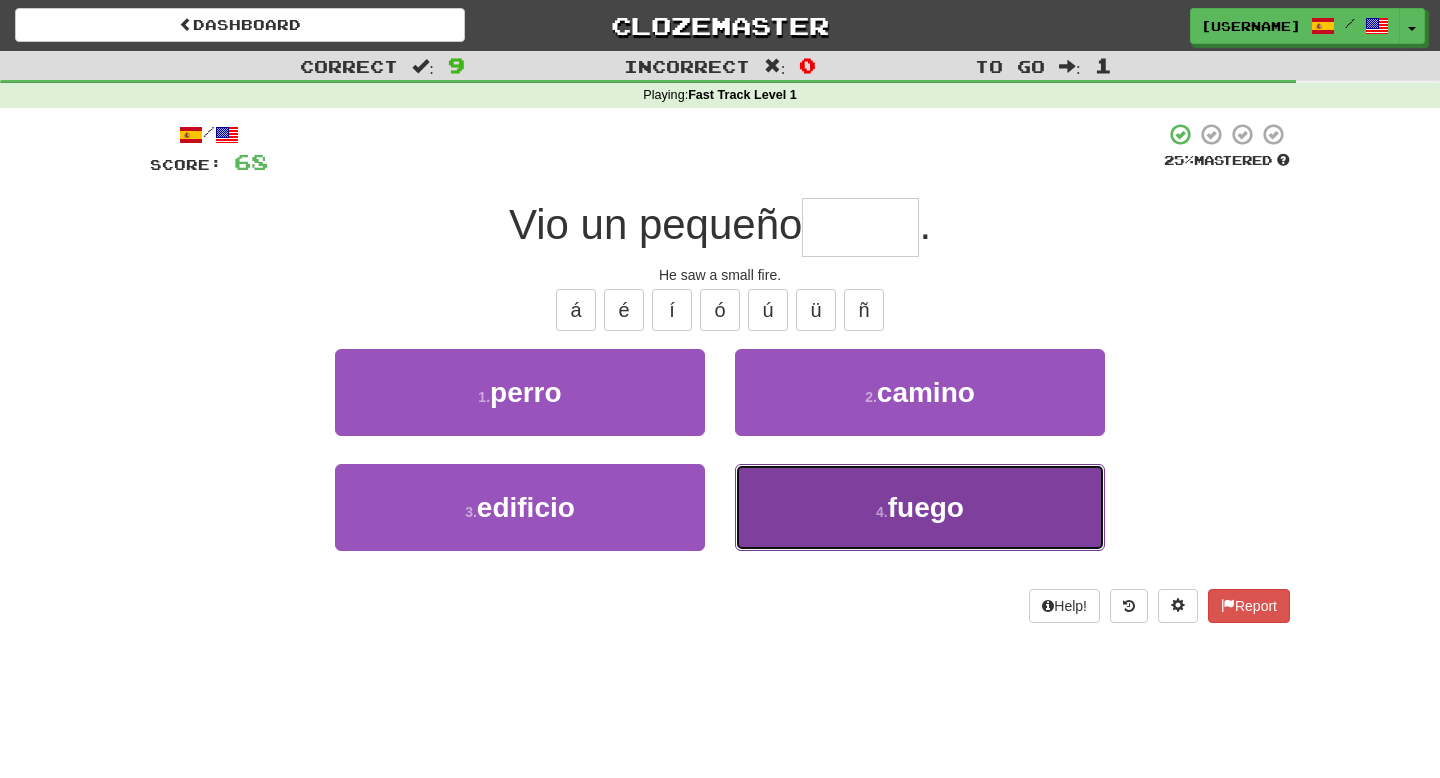 click on "[NUMBER] .  fuego" at bounding box center (920, 507) 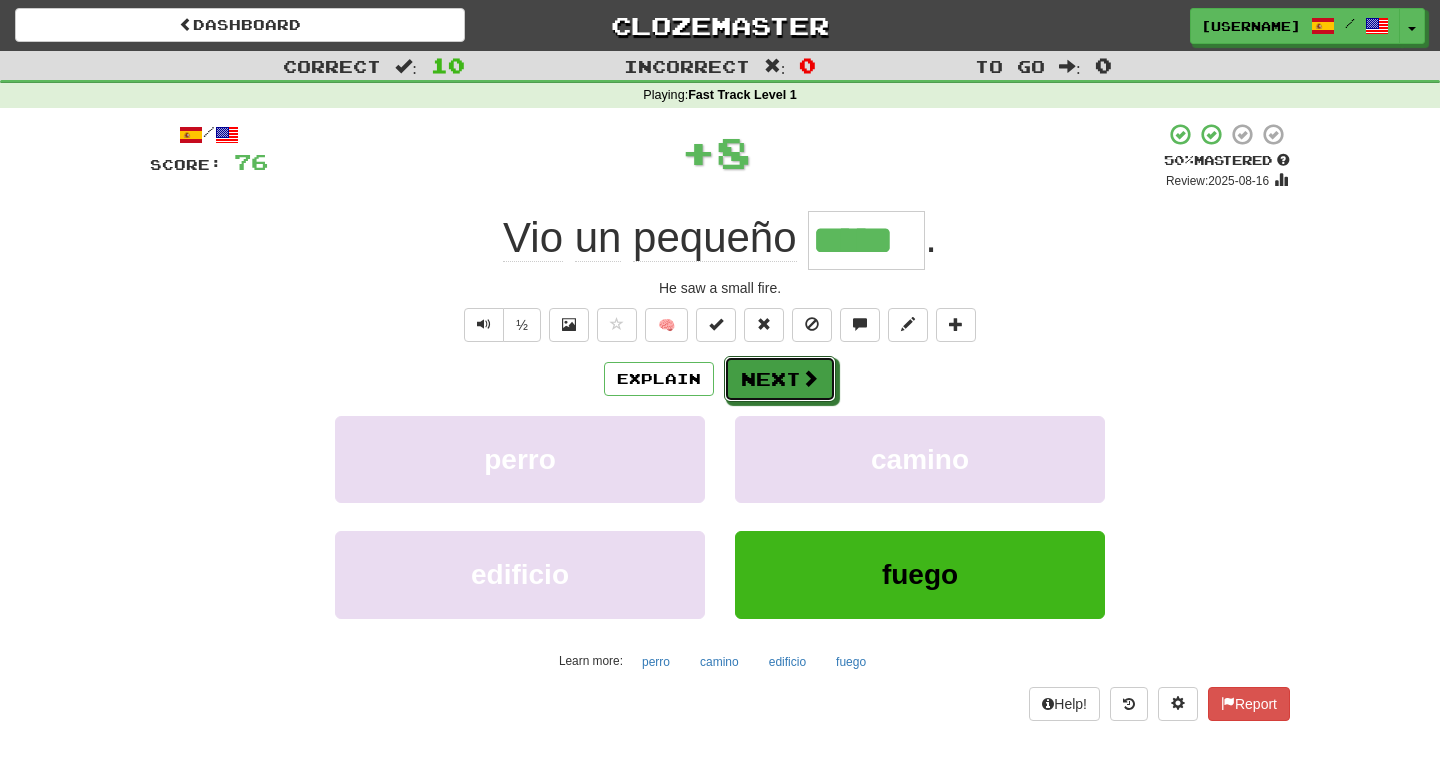 click on "Next" at bounding box center (780, 379) 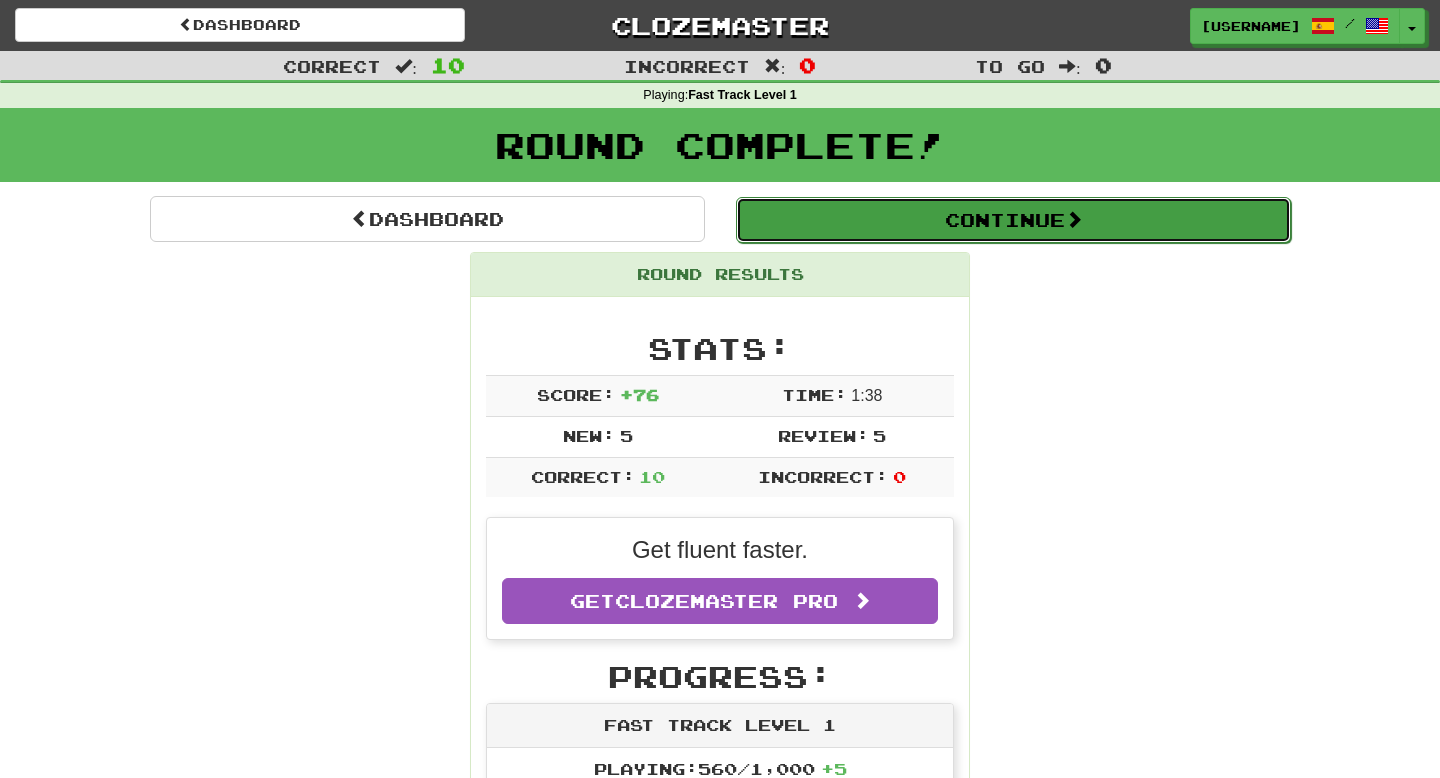click on "Continue" at bounding box center (1013, 220) 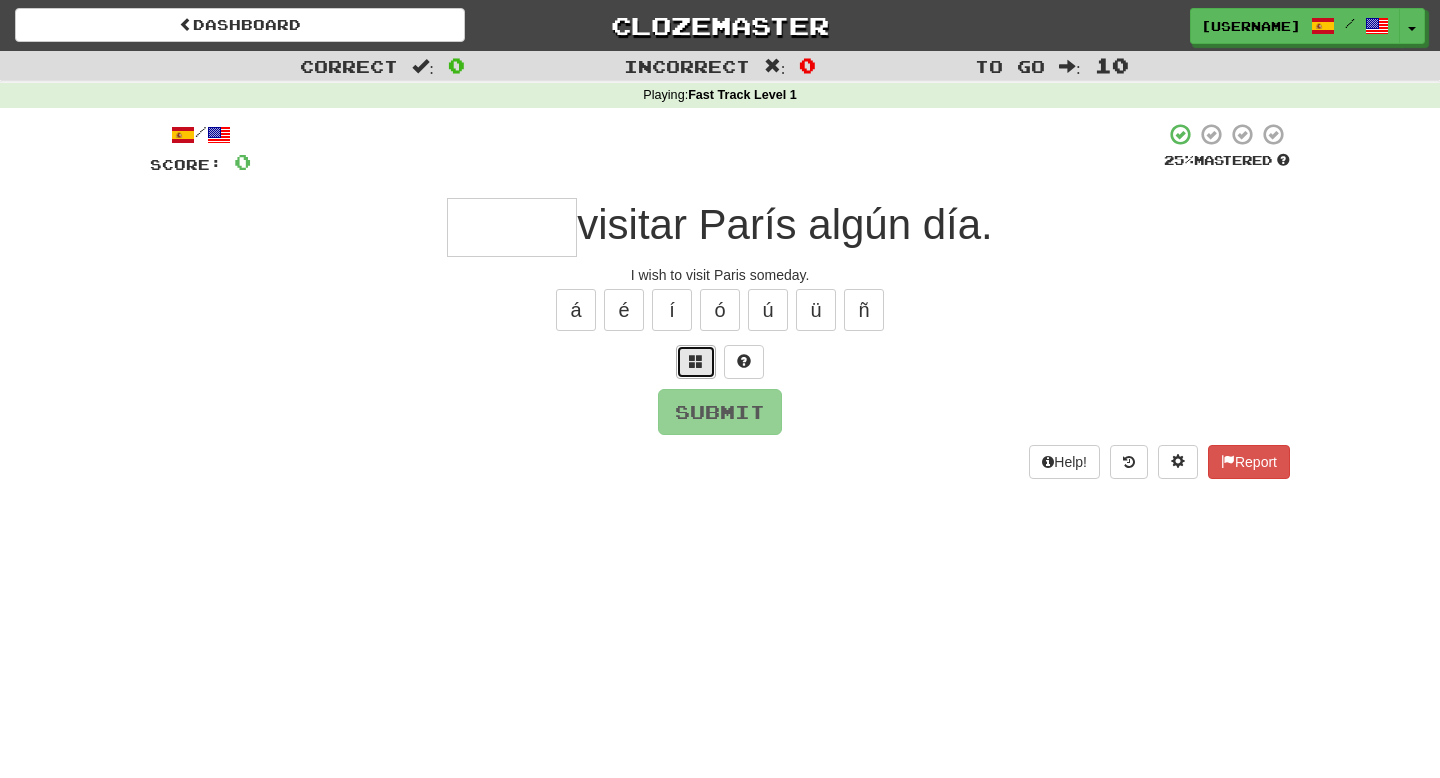 click at bounding box center [696, 362] 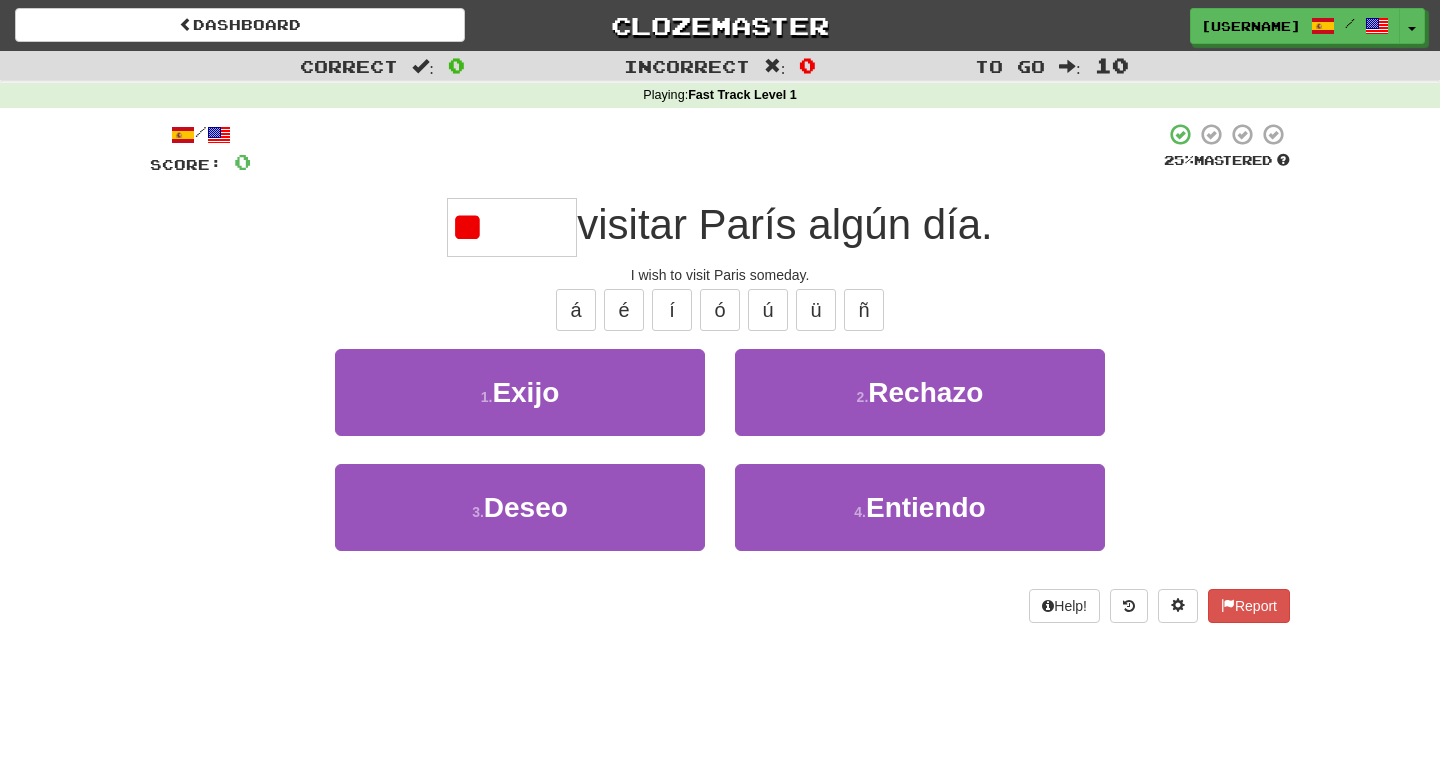 type on "*" 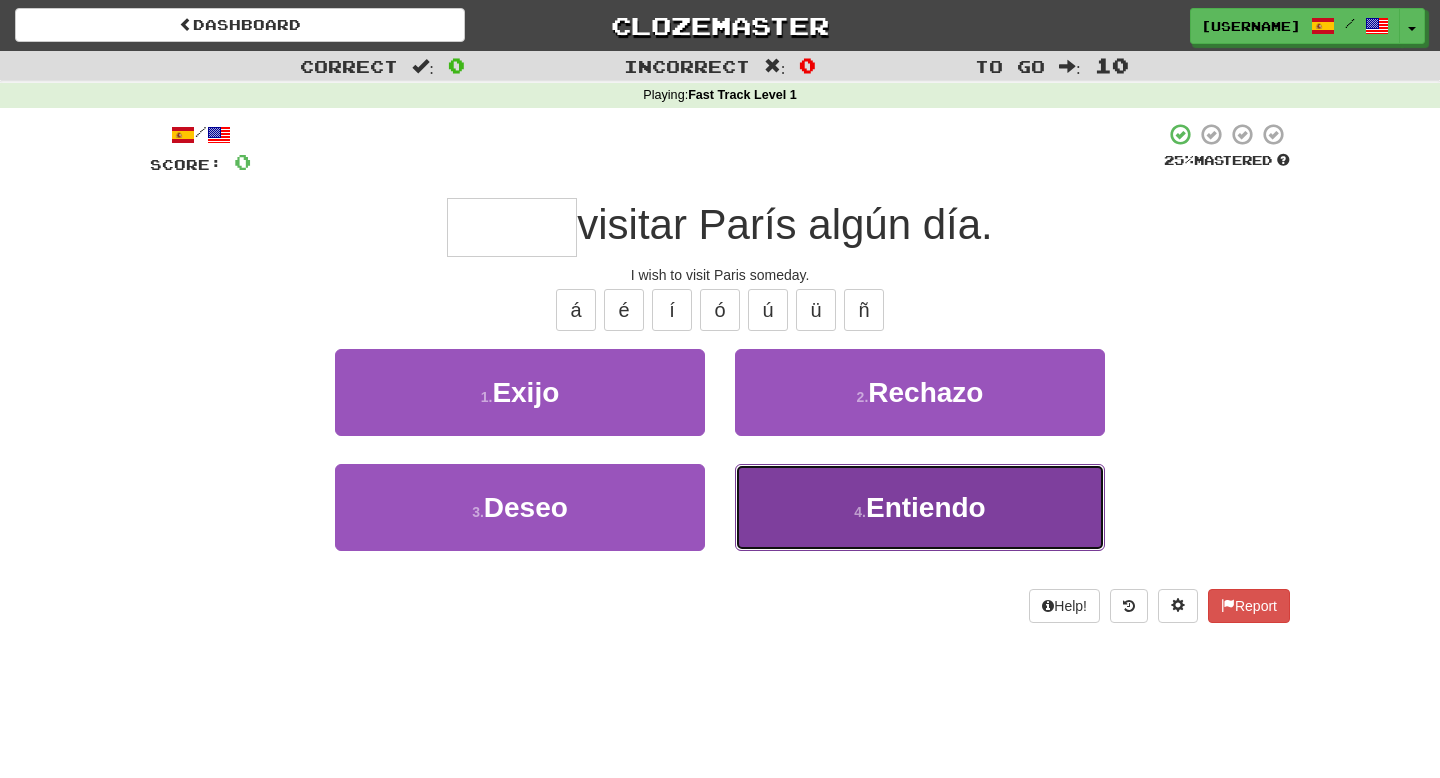 click on "[NUMBER] .  Entiendo" at bounding box center [920, 507] 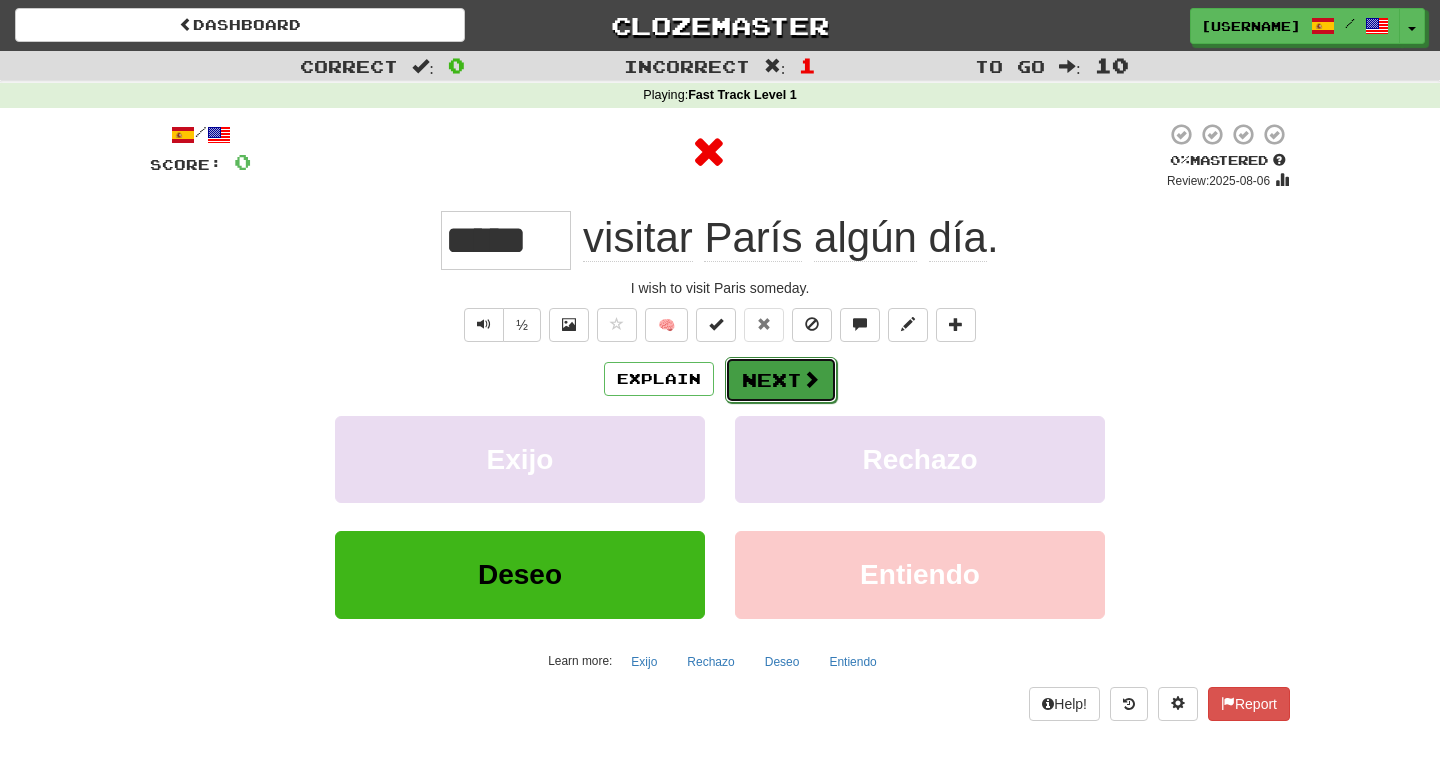 click on "Next" at bounding box center (781, 380) 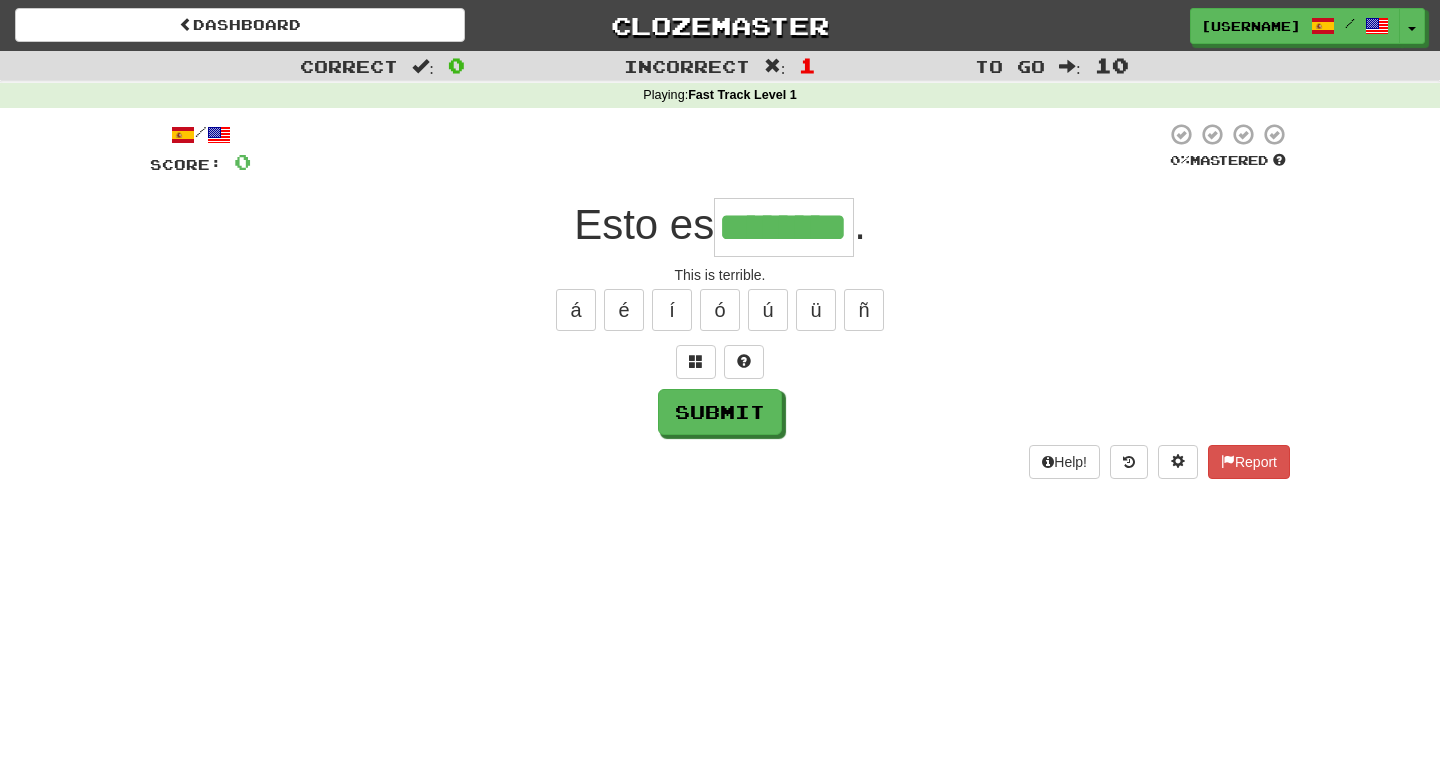 type on "********" 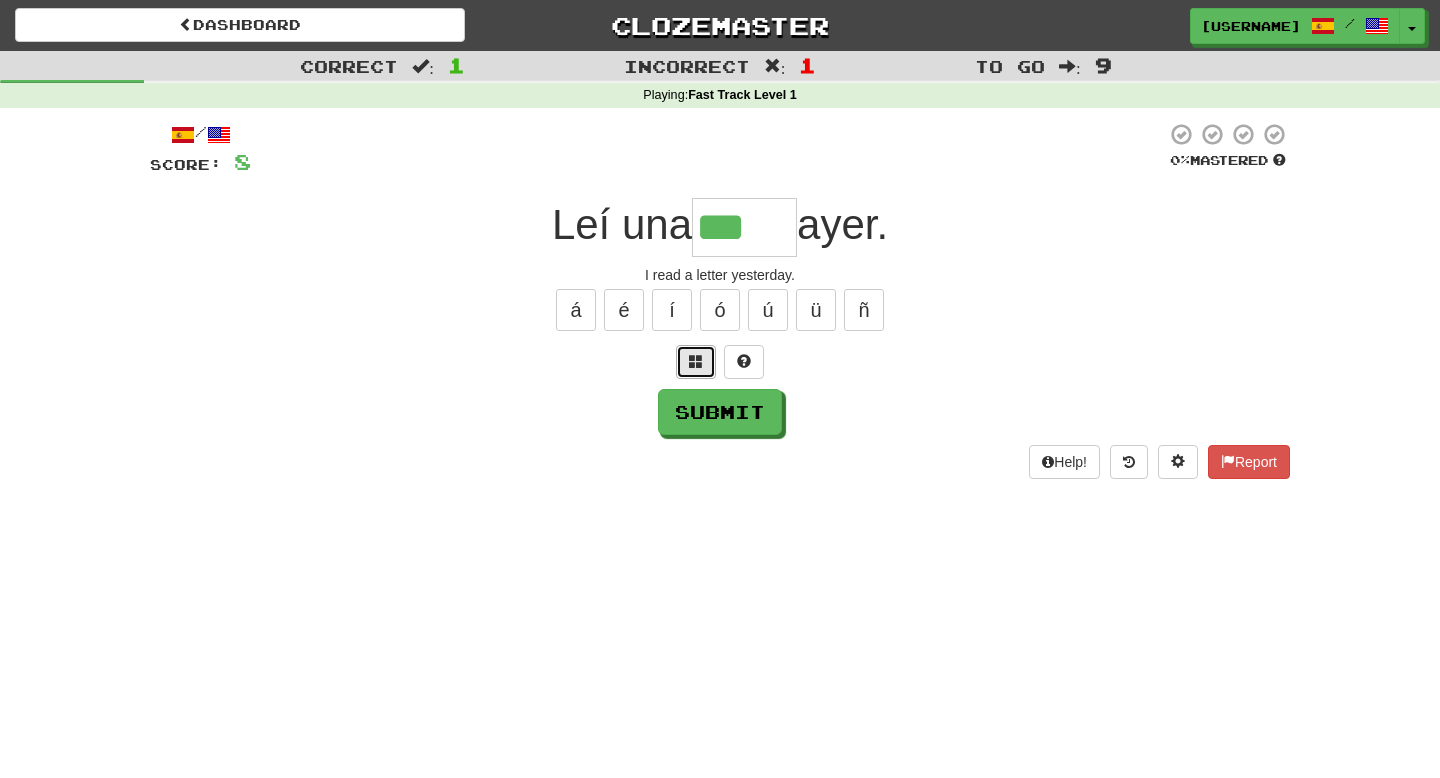 click at bounding box center (696, 361) 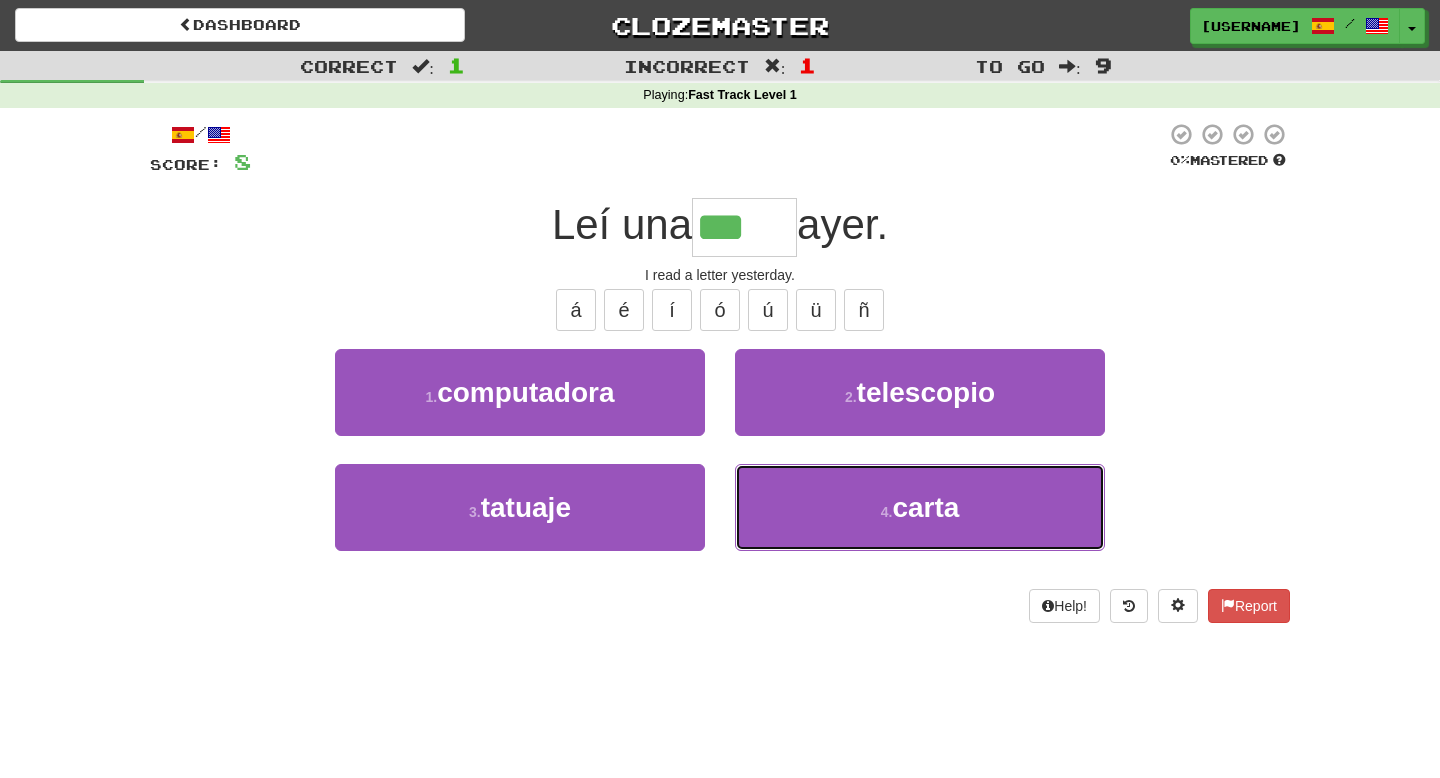 click on "4 .  carta" at bounding box center (920, 507) 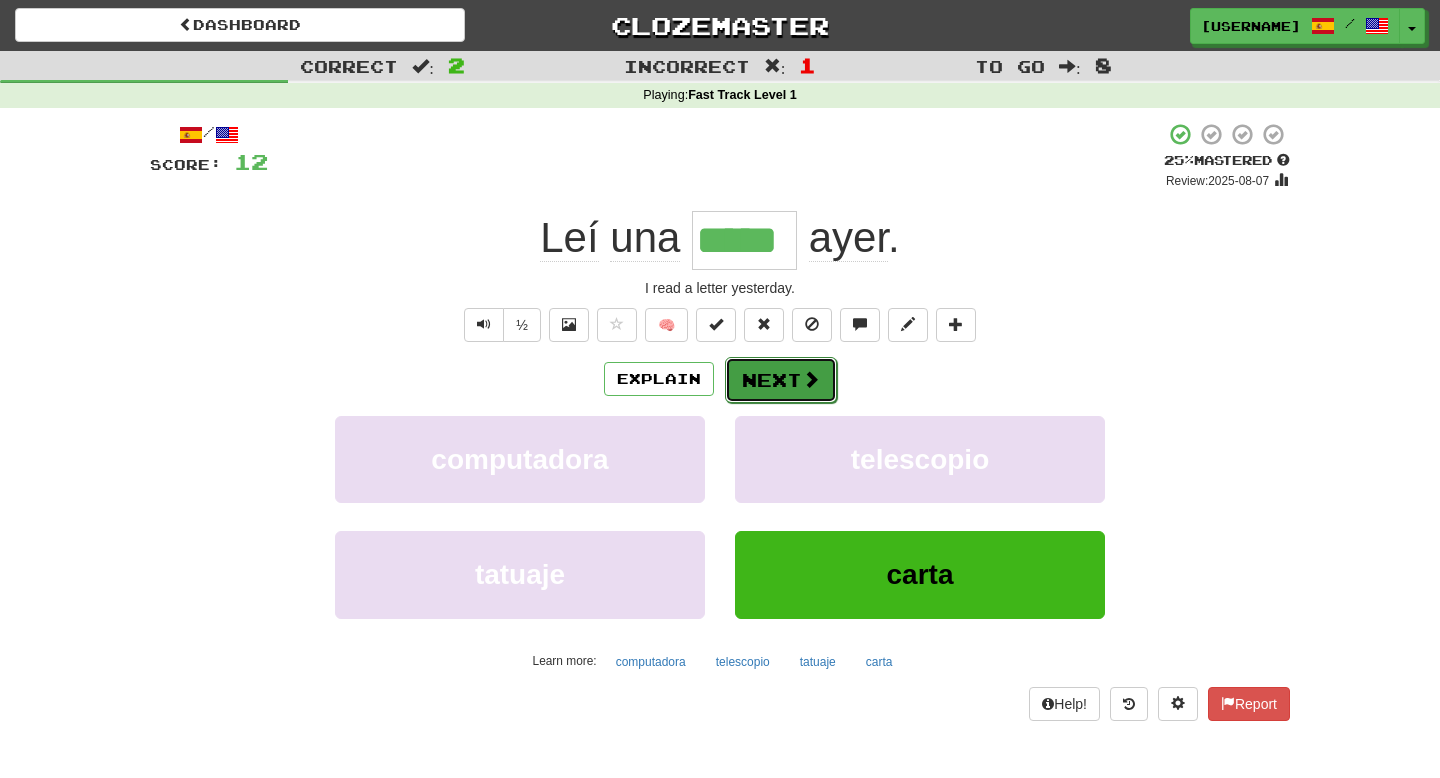 click on "Next" at bounding box center (781, 380) 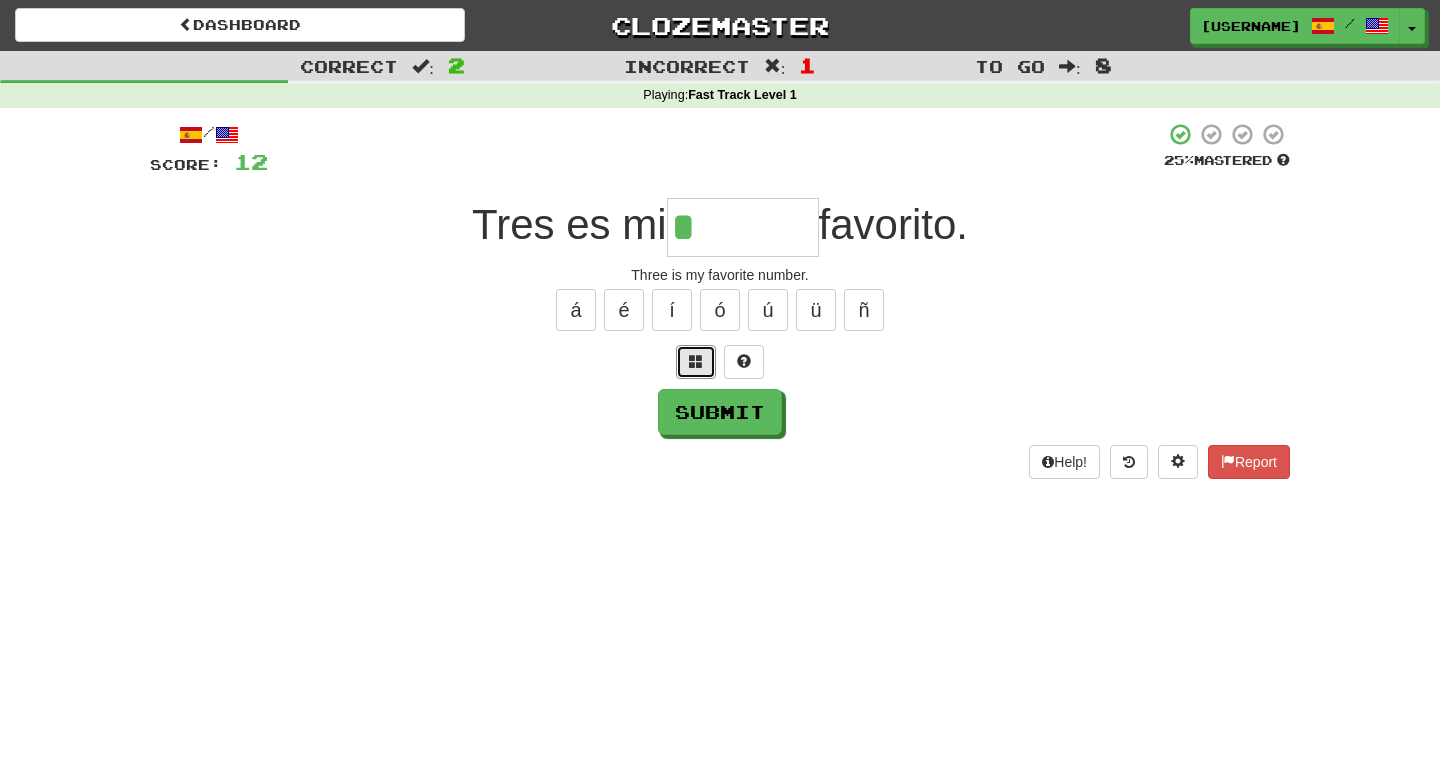 drag, startPoint x: 703, startPoint y: 358, endPoint x: 859, endPoint y: 342, distance: 156.81836 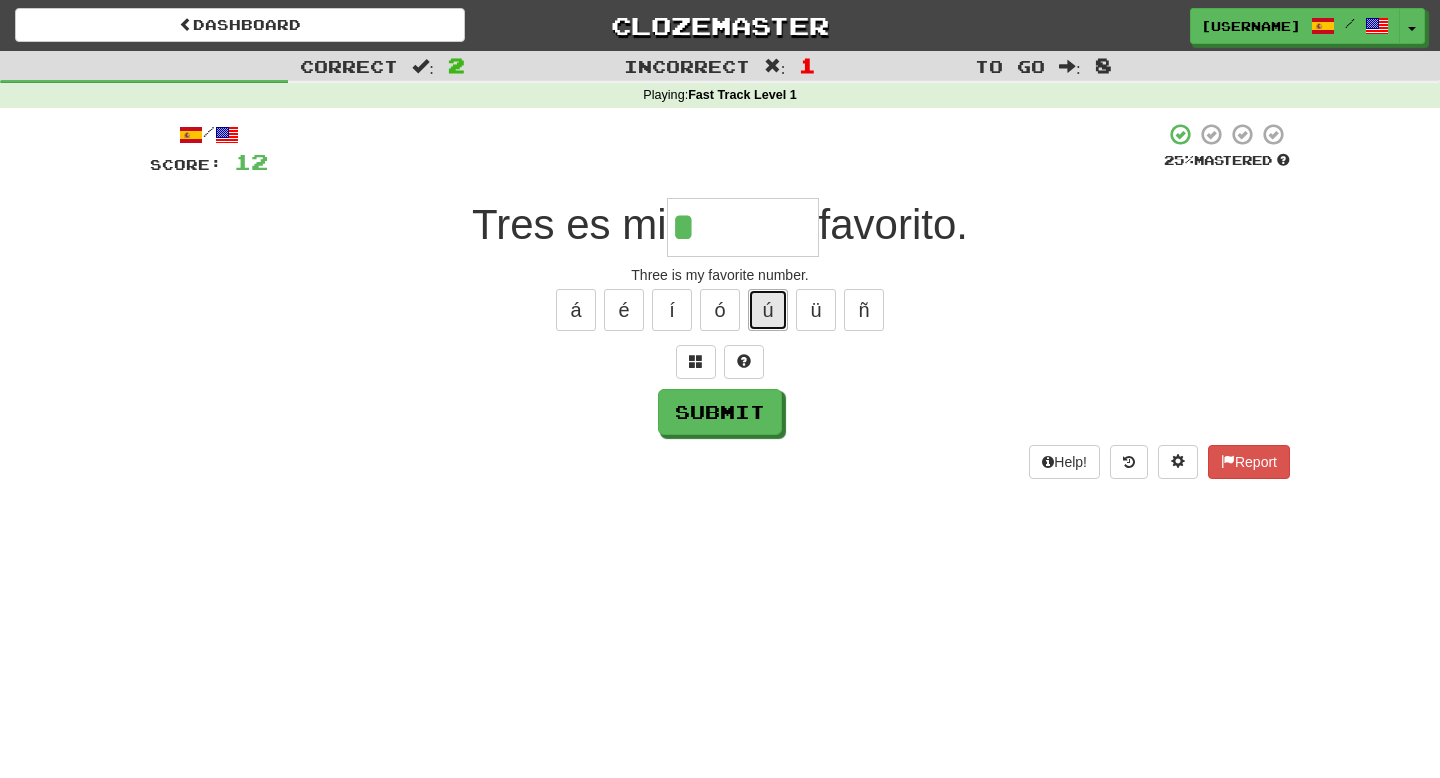 click on "ú" at bounding box center (768, 310) 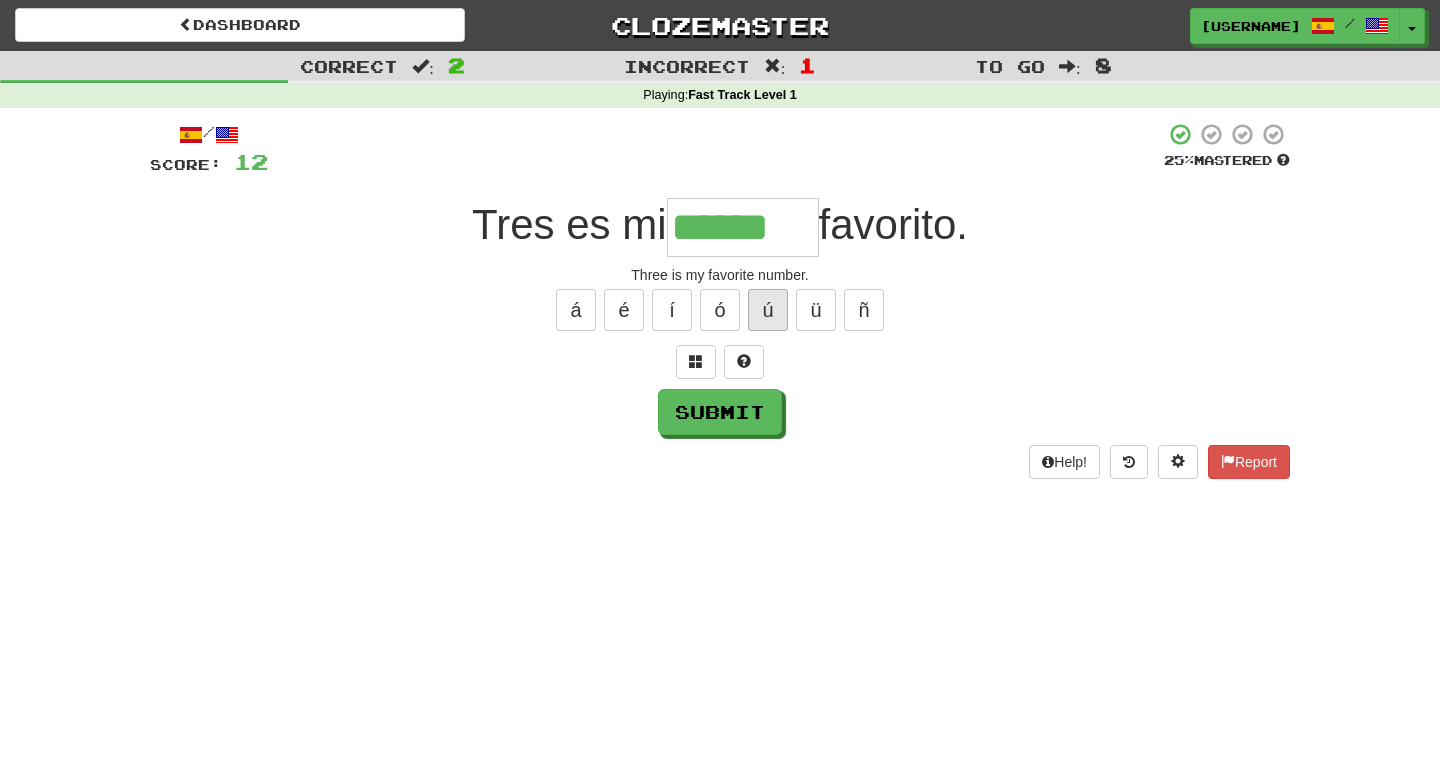 type on "******" 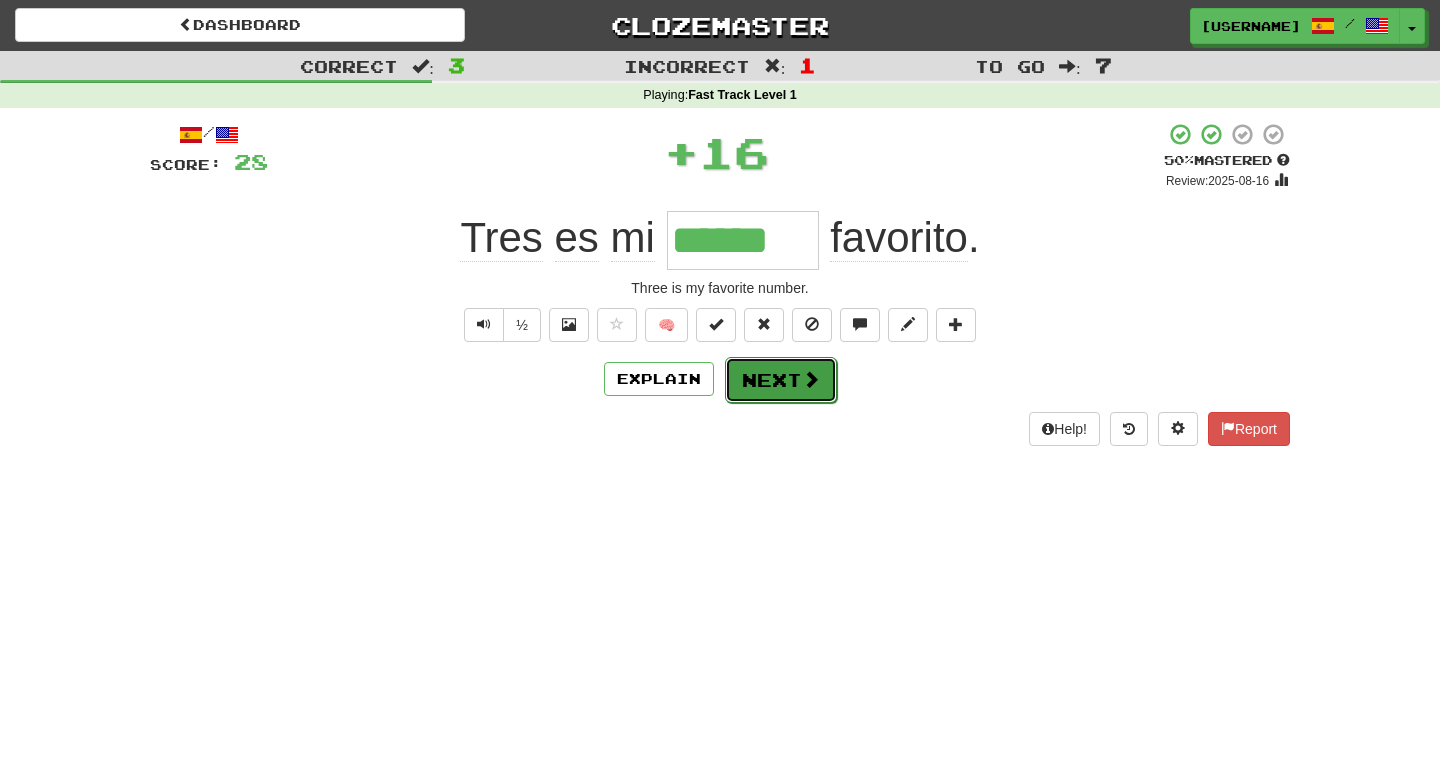 click on "Next" at bounding box center (781, 380) 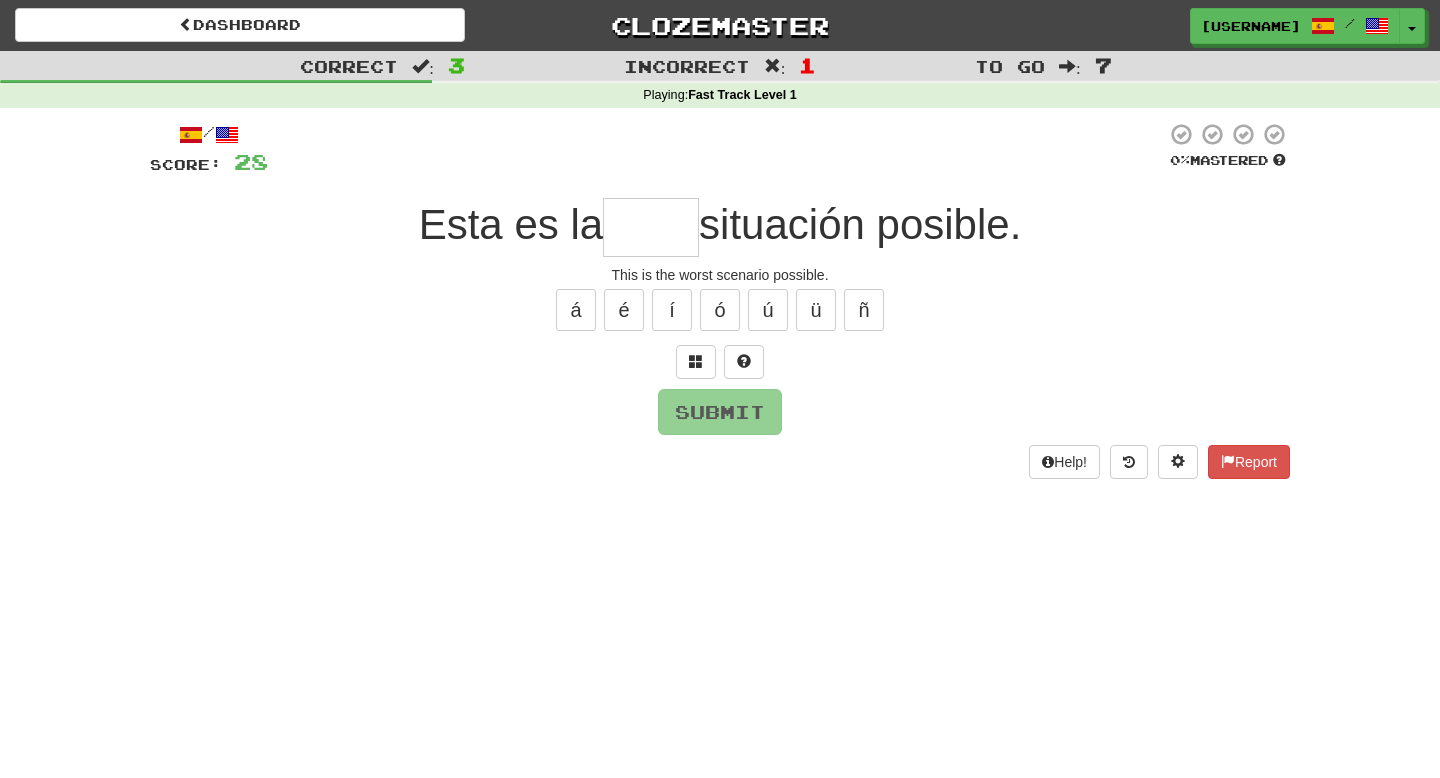 type on "*" 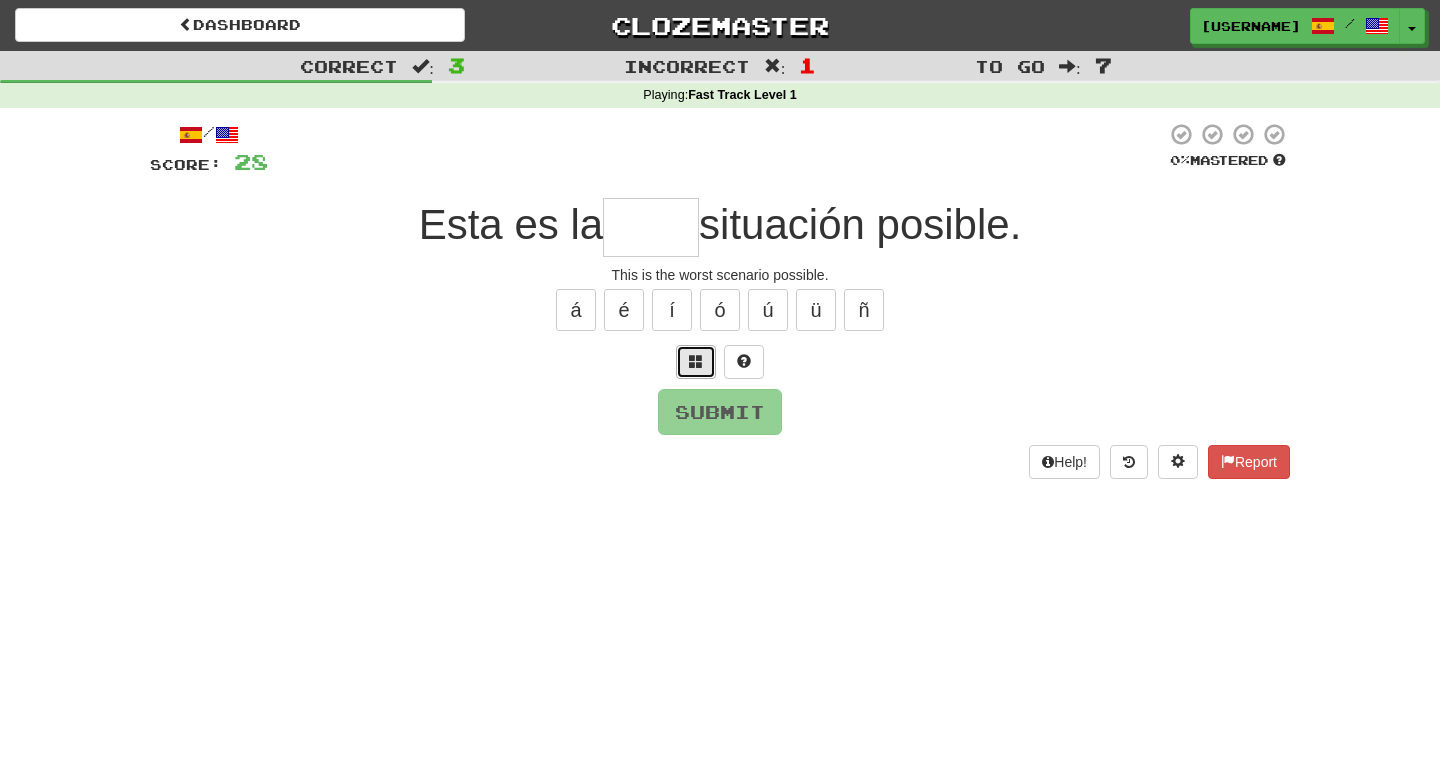 click at bounding box center (696, 361) 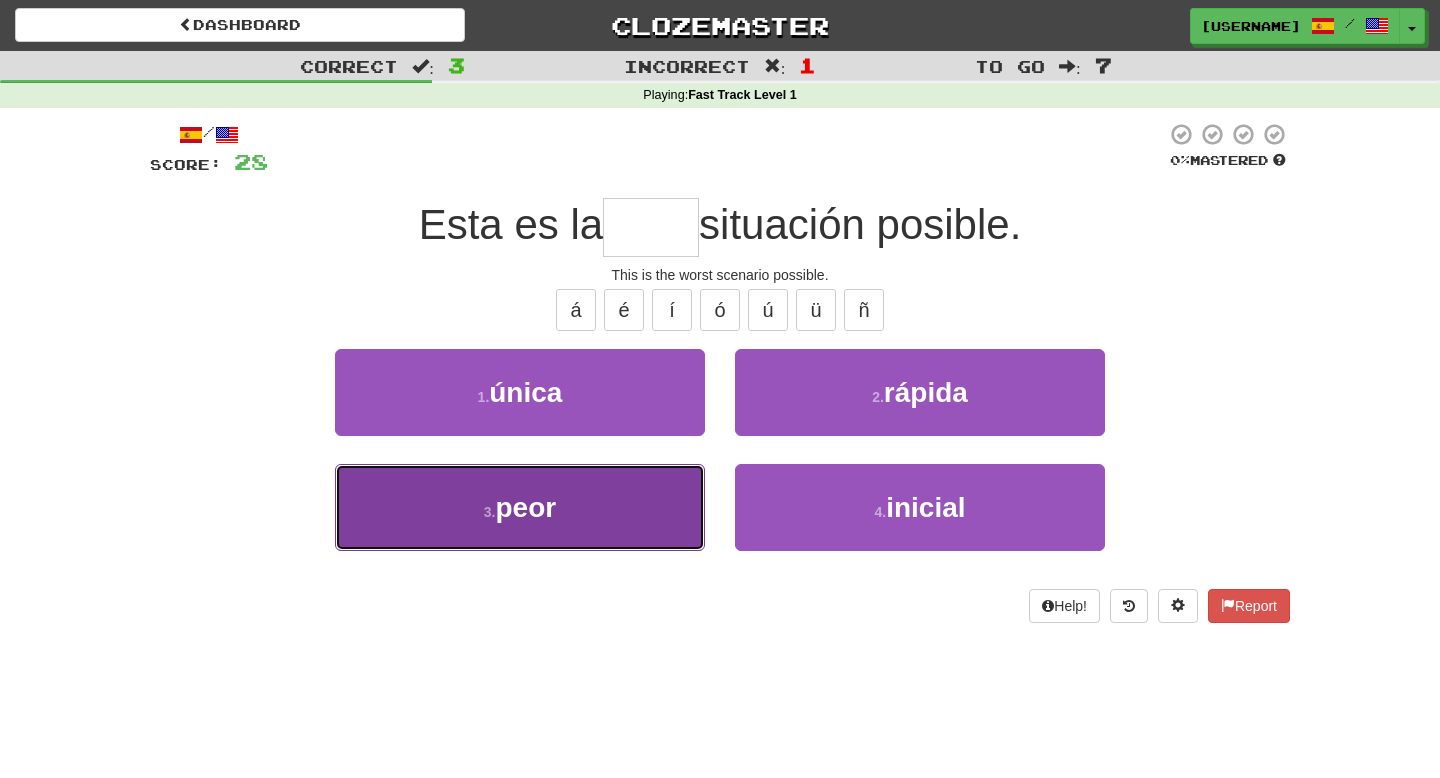 click on "3 .  peor" at bounding box center (520, 507) 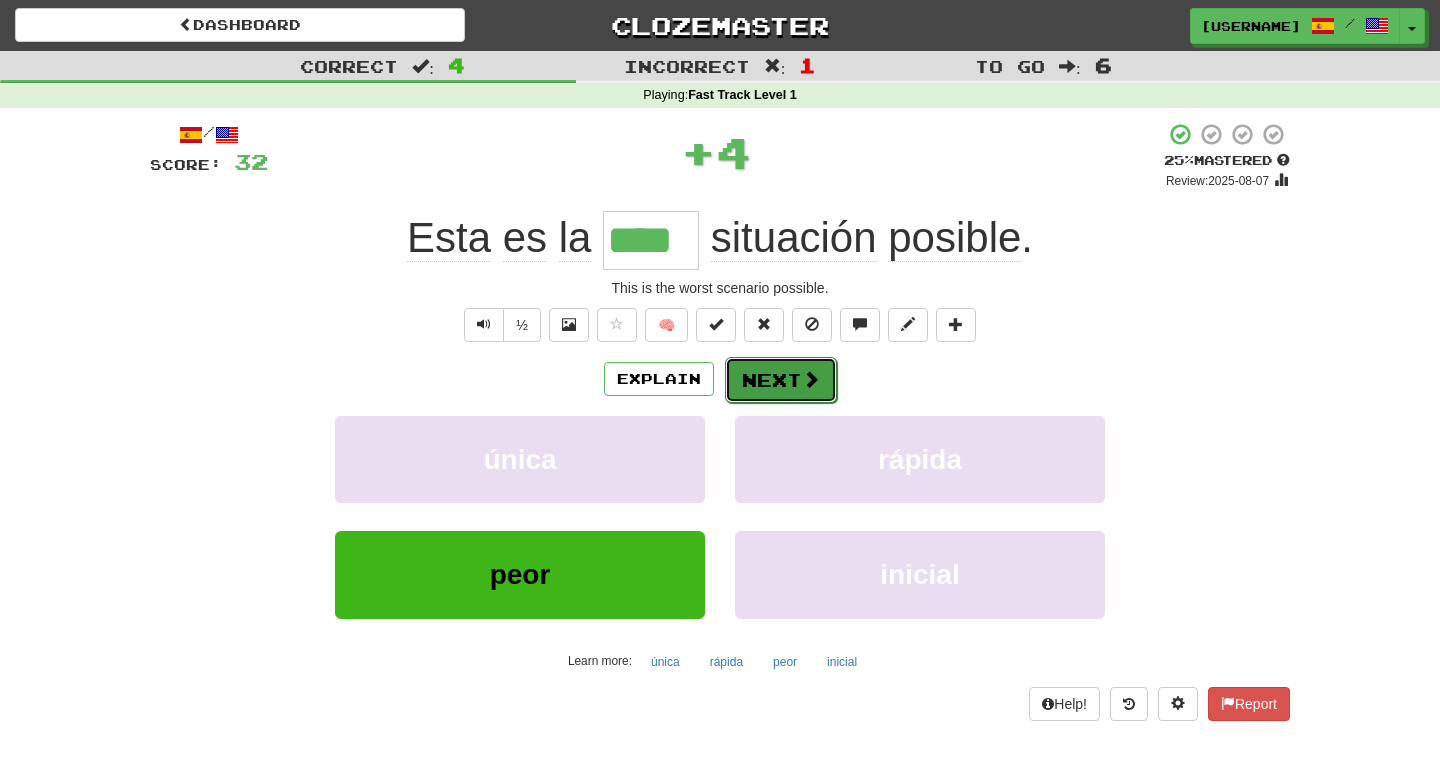 click on "Next" at bounding box center (781, 380) 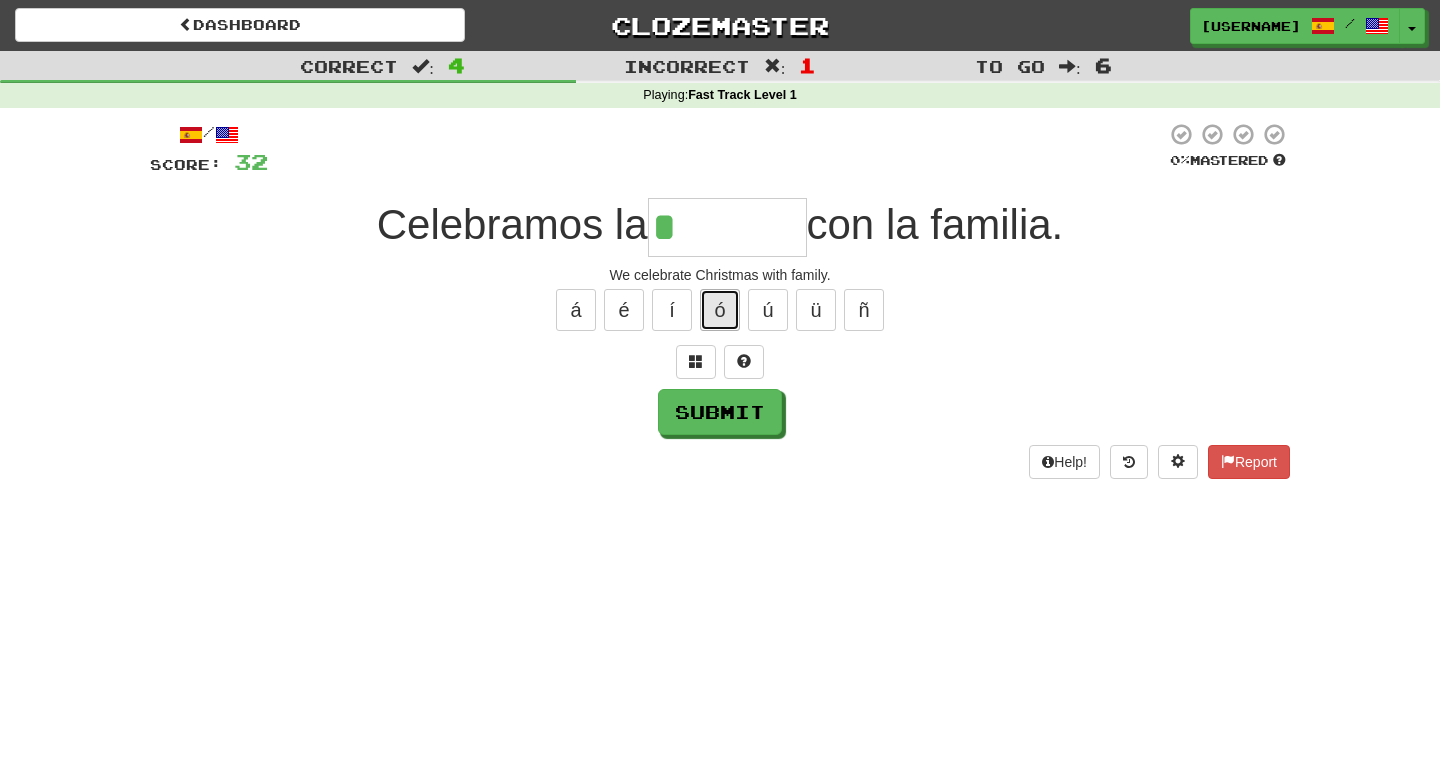 click on "ó" at bounding box center (720, 310) 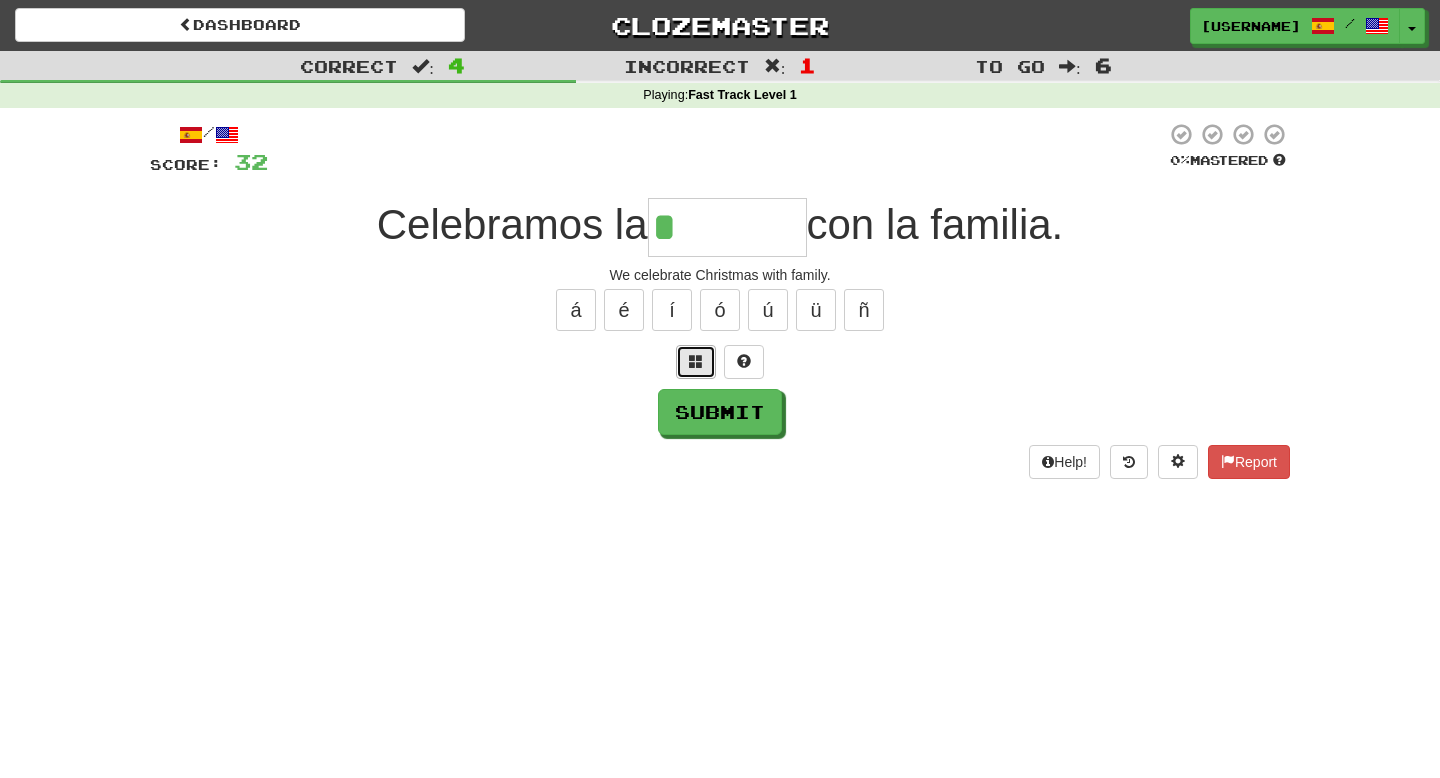 click at bounding box center (696, 361) 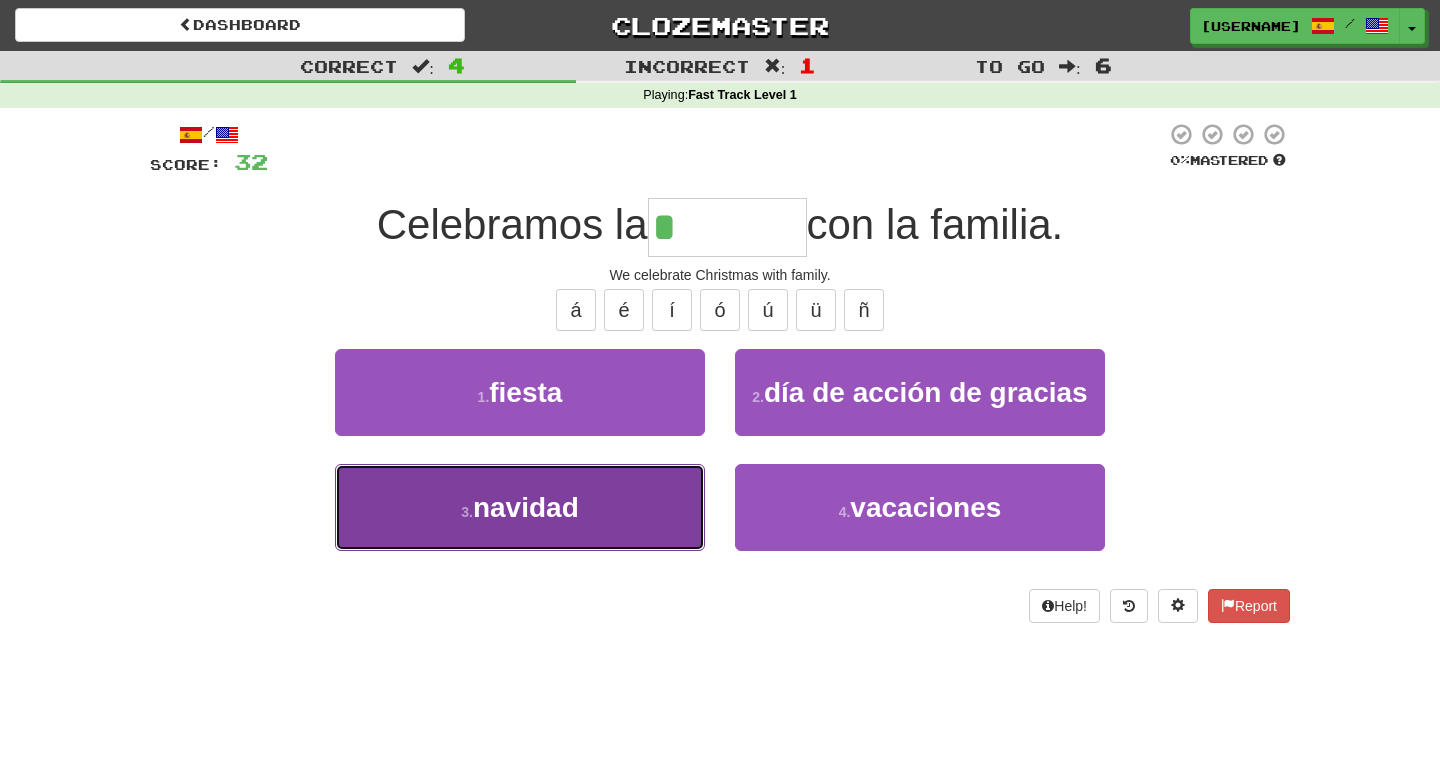 click on "[NUMBER] .  navidad" at bounding box center (520, 507) 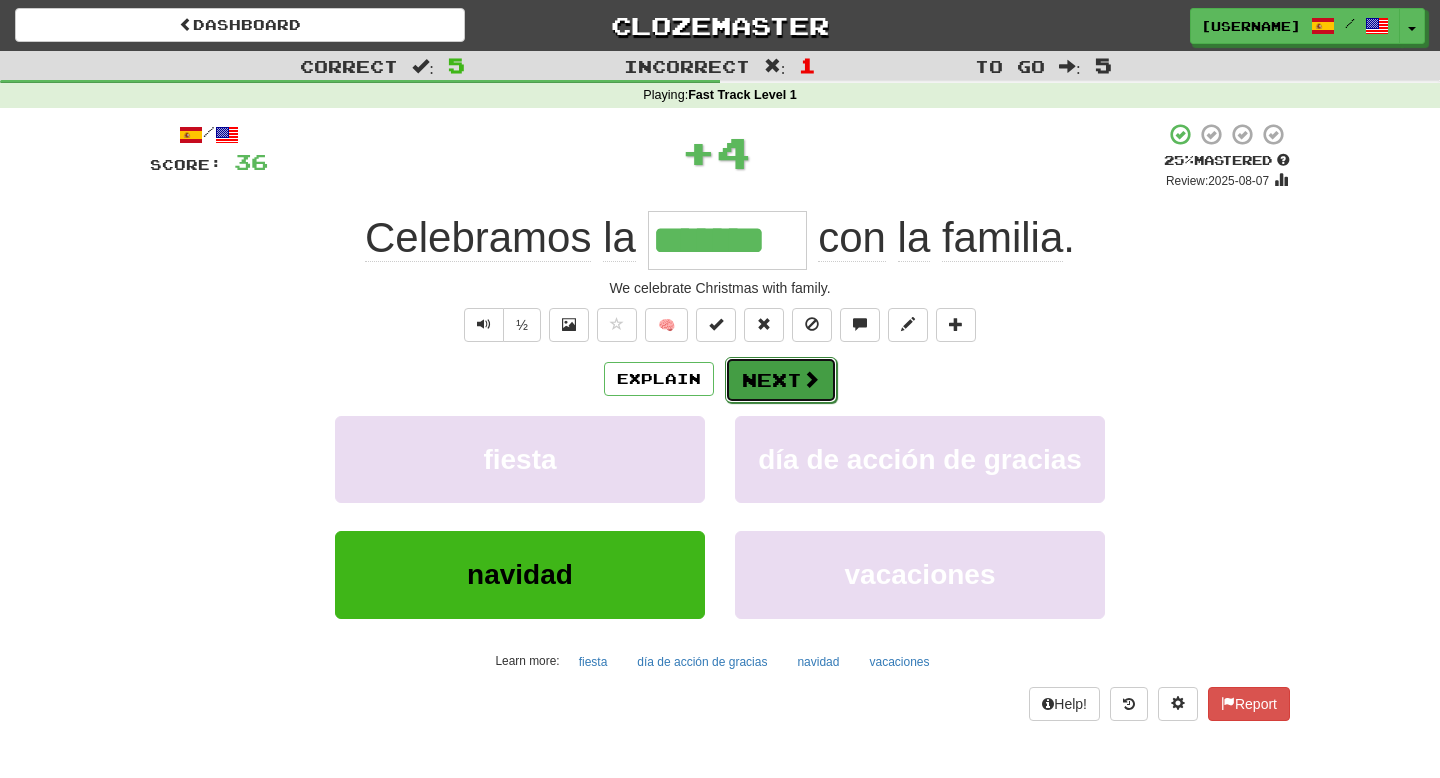 click at bounding box center (811, 379) 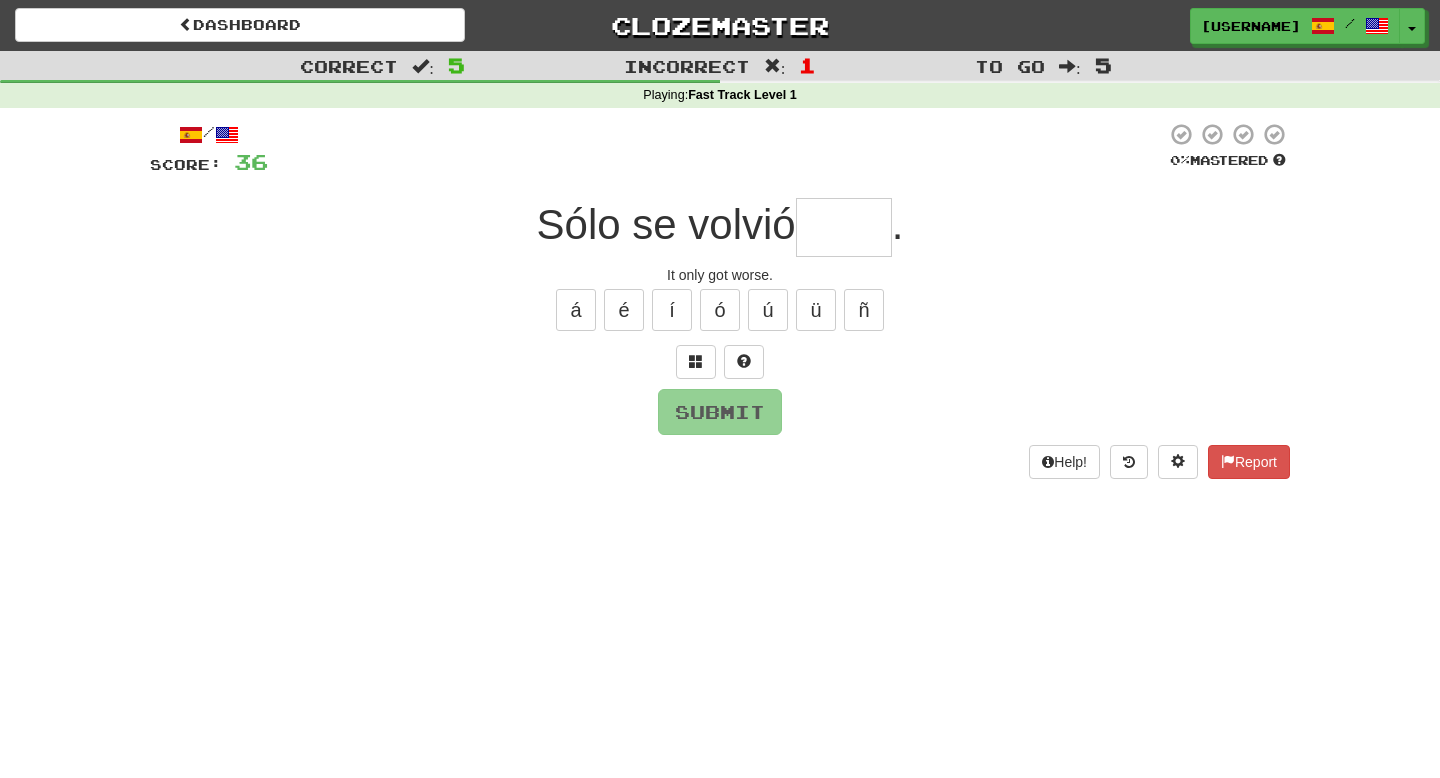 type on "*" 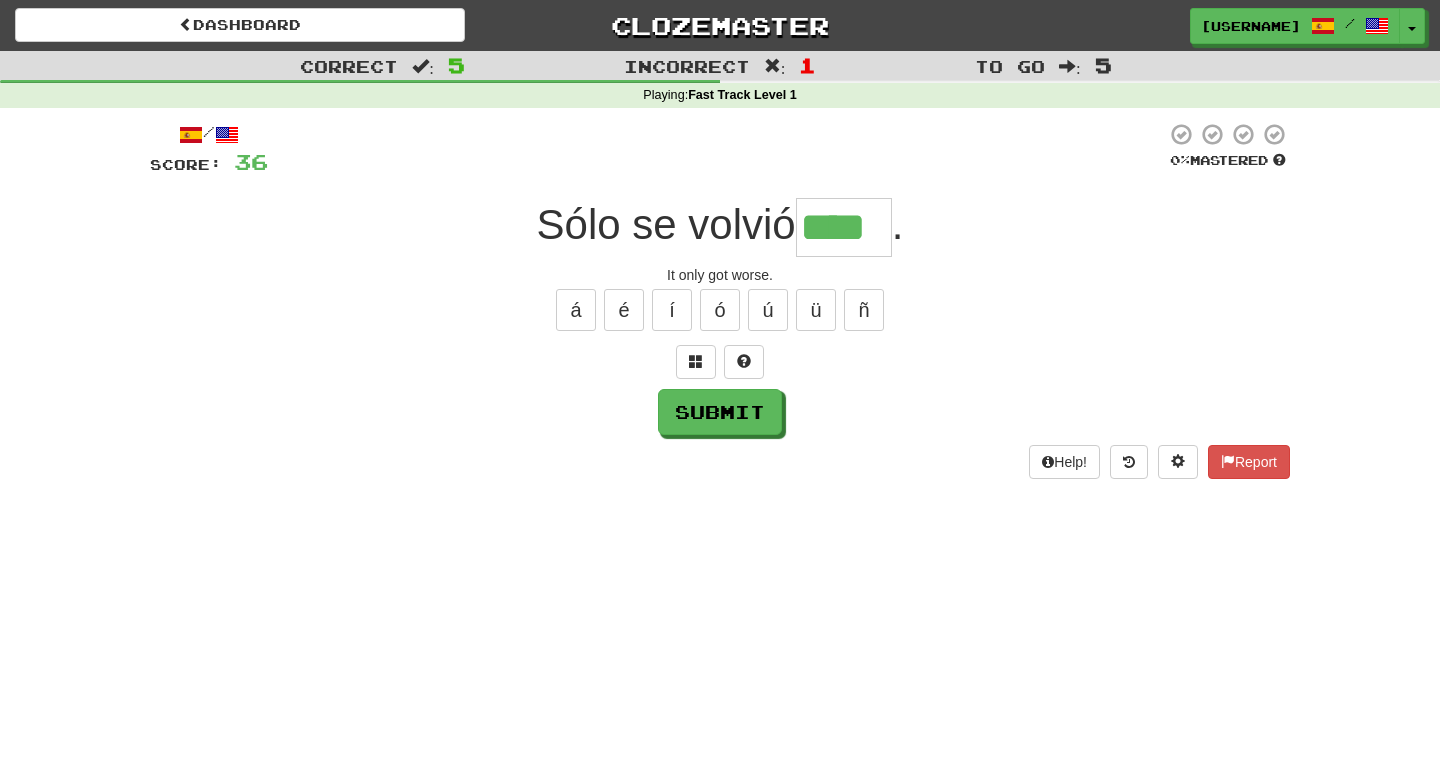 type on "****" 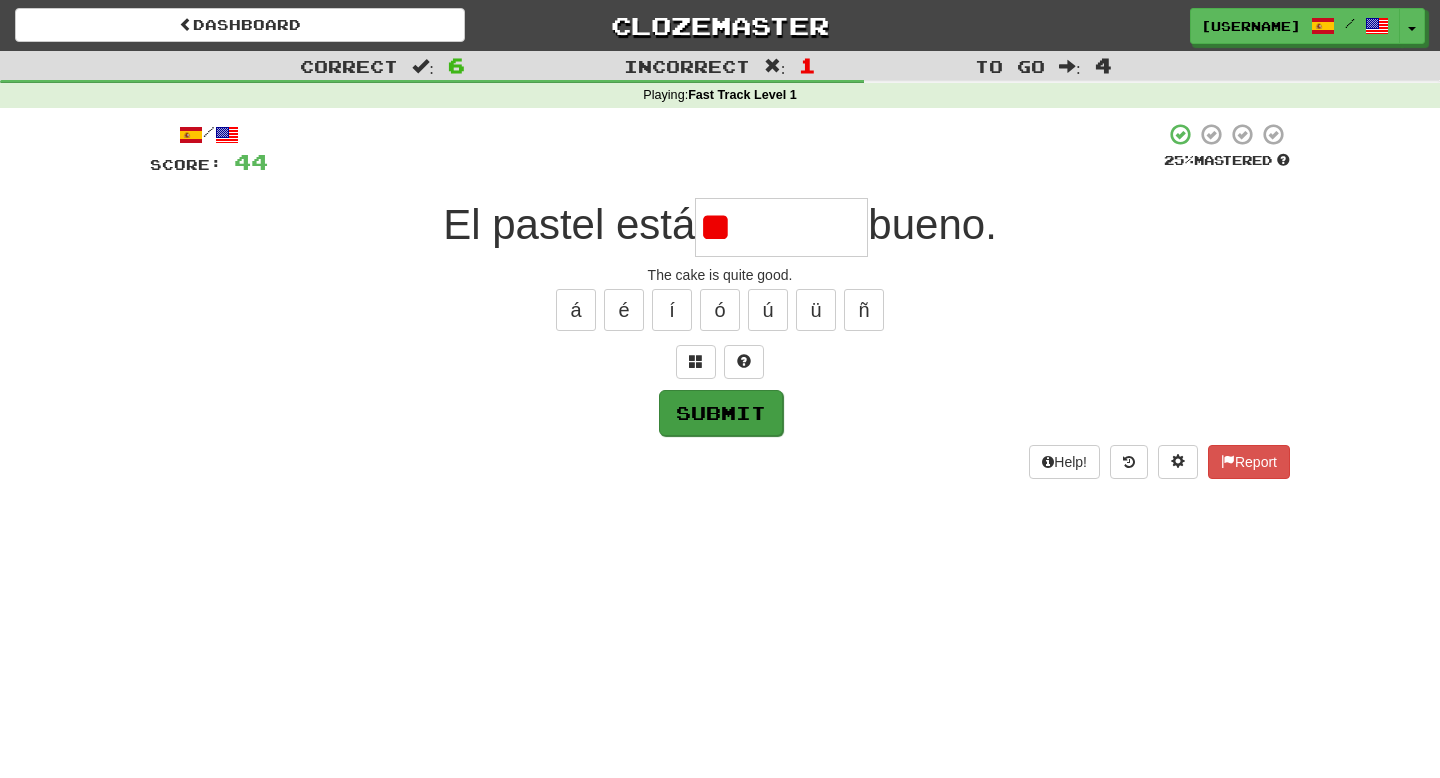 type on "*" 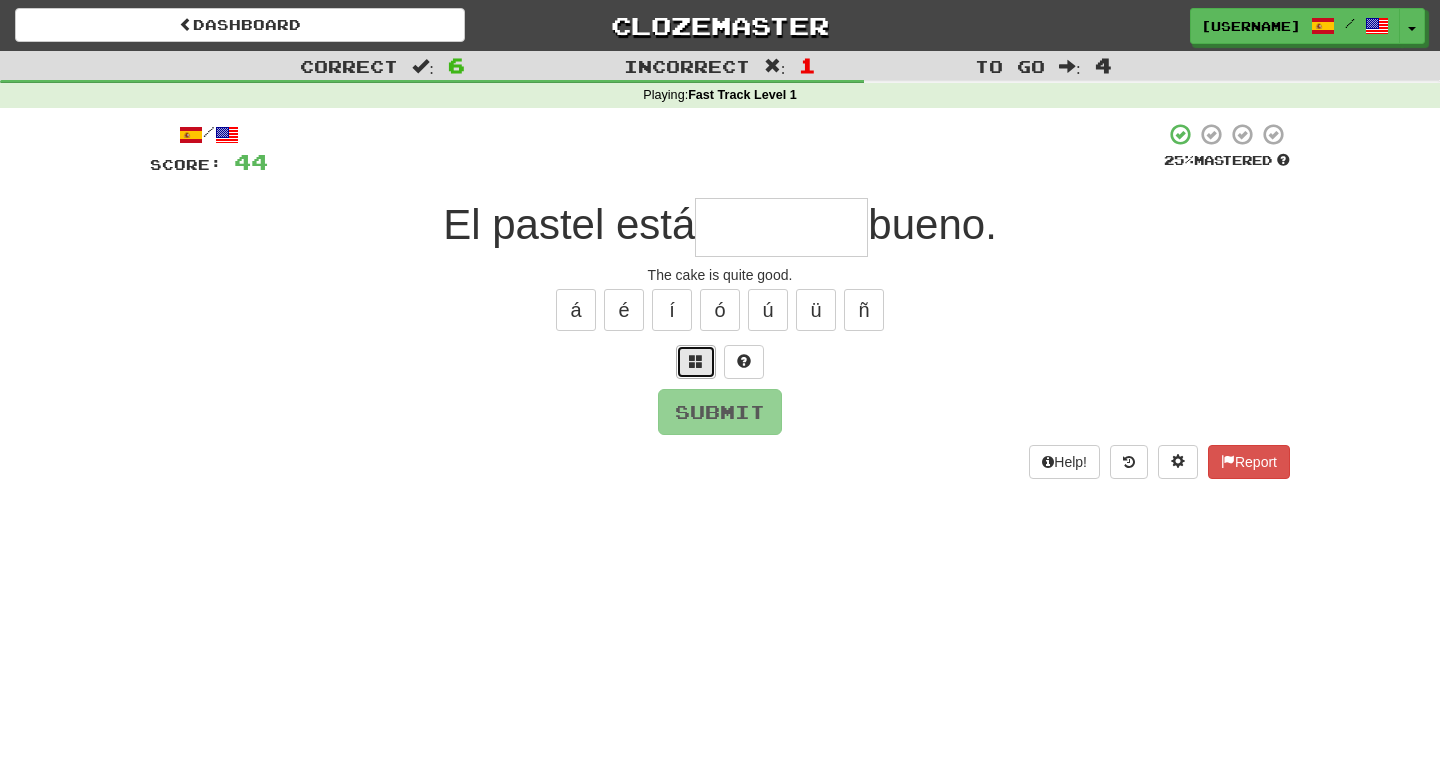click at bounding box center [696, 362] 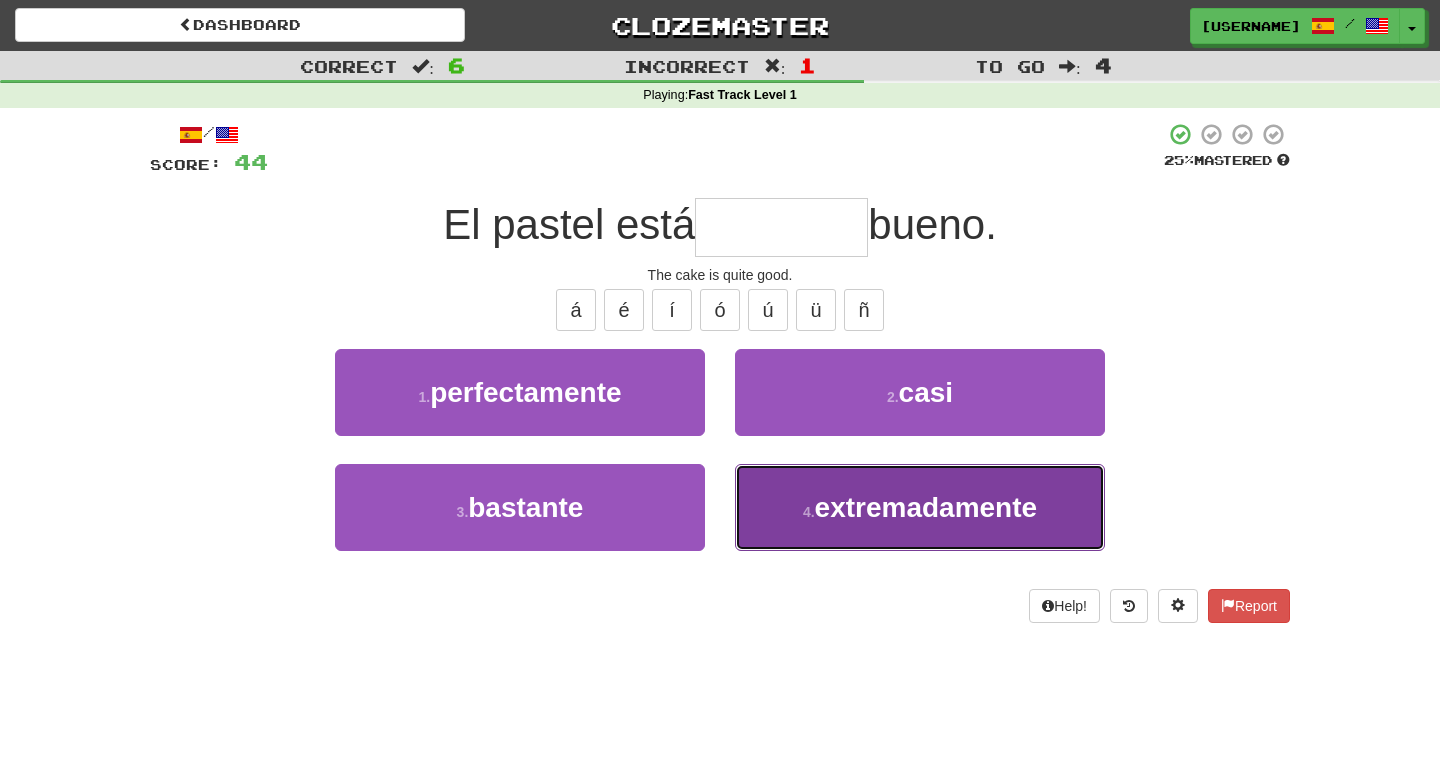 click on "extremadamente" at bounding box center (926, 507) 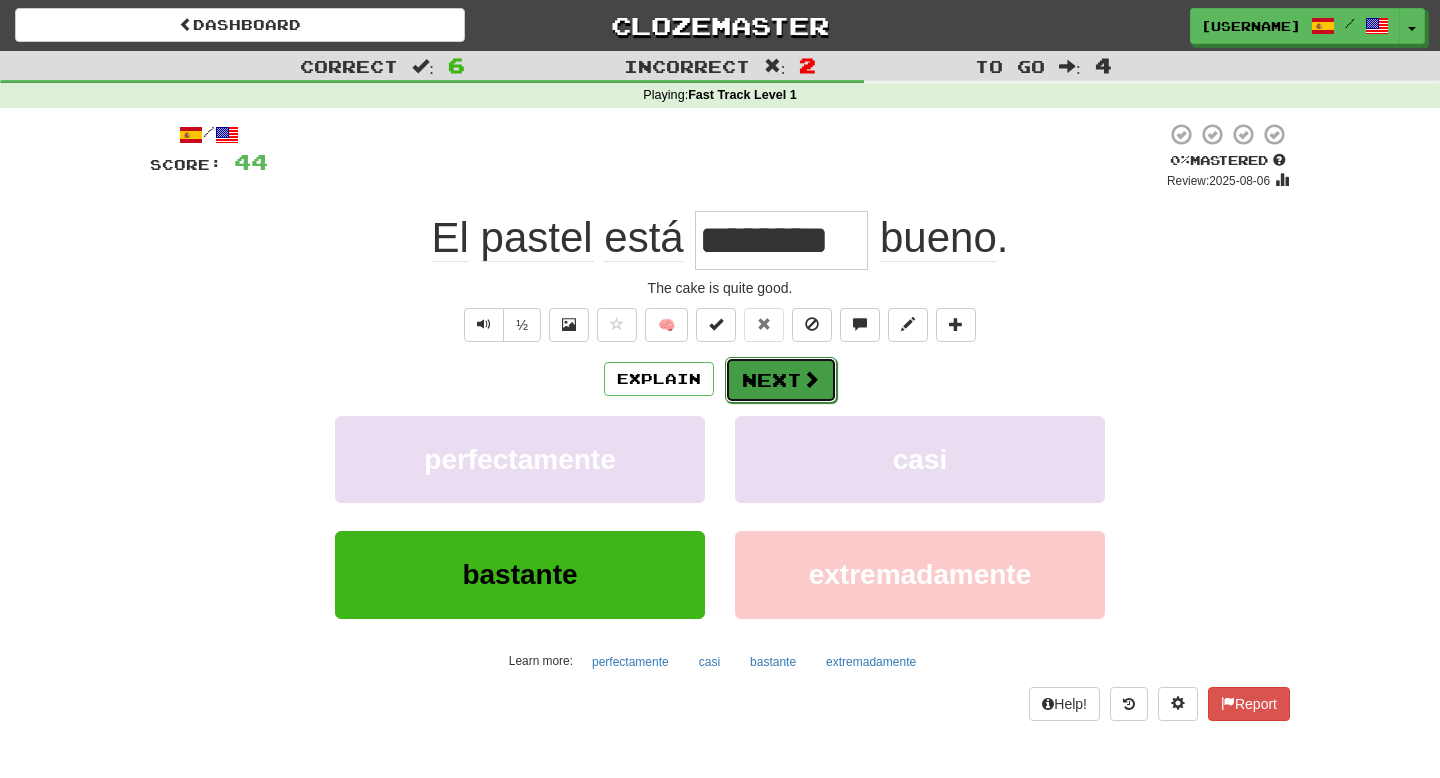 click on "Next" at bounding box center (781, 380) 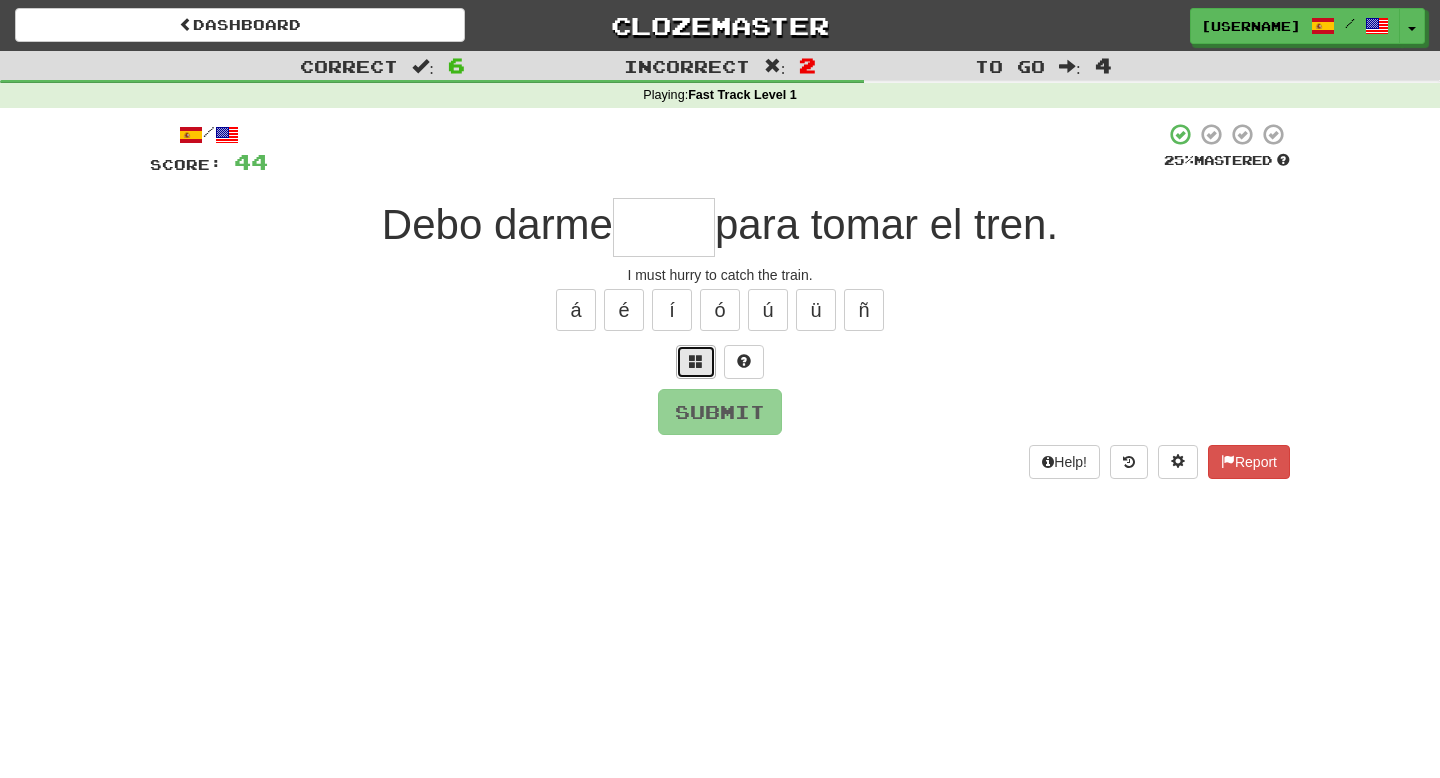 click at bounding box center [696, 362] 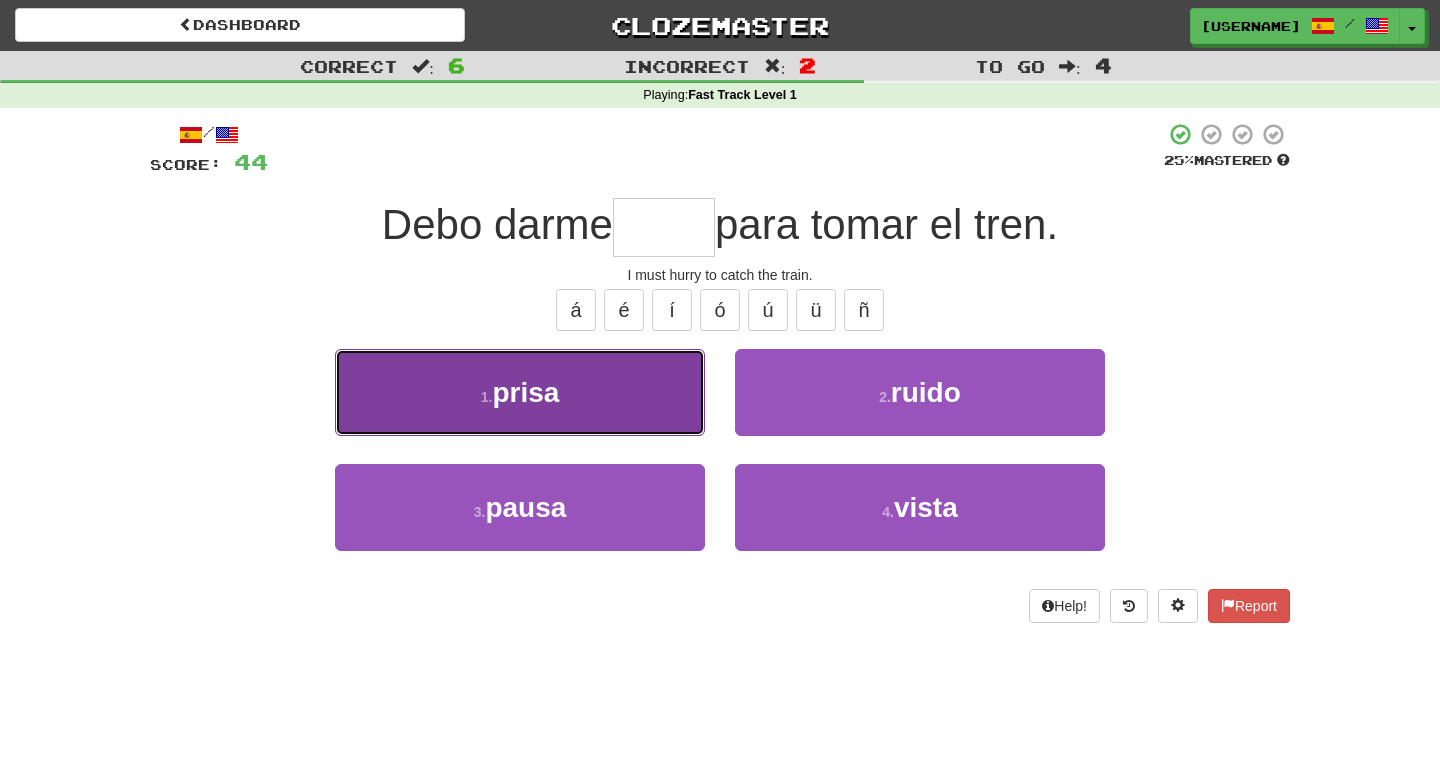 click on "[NUMBER] .  prisa" at bounding box center (520, 392) 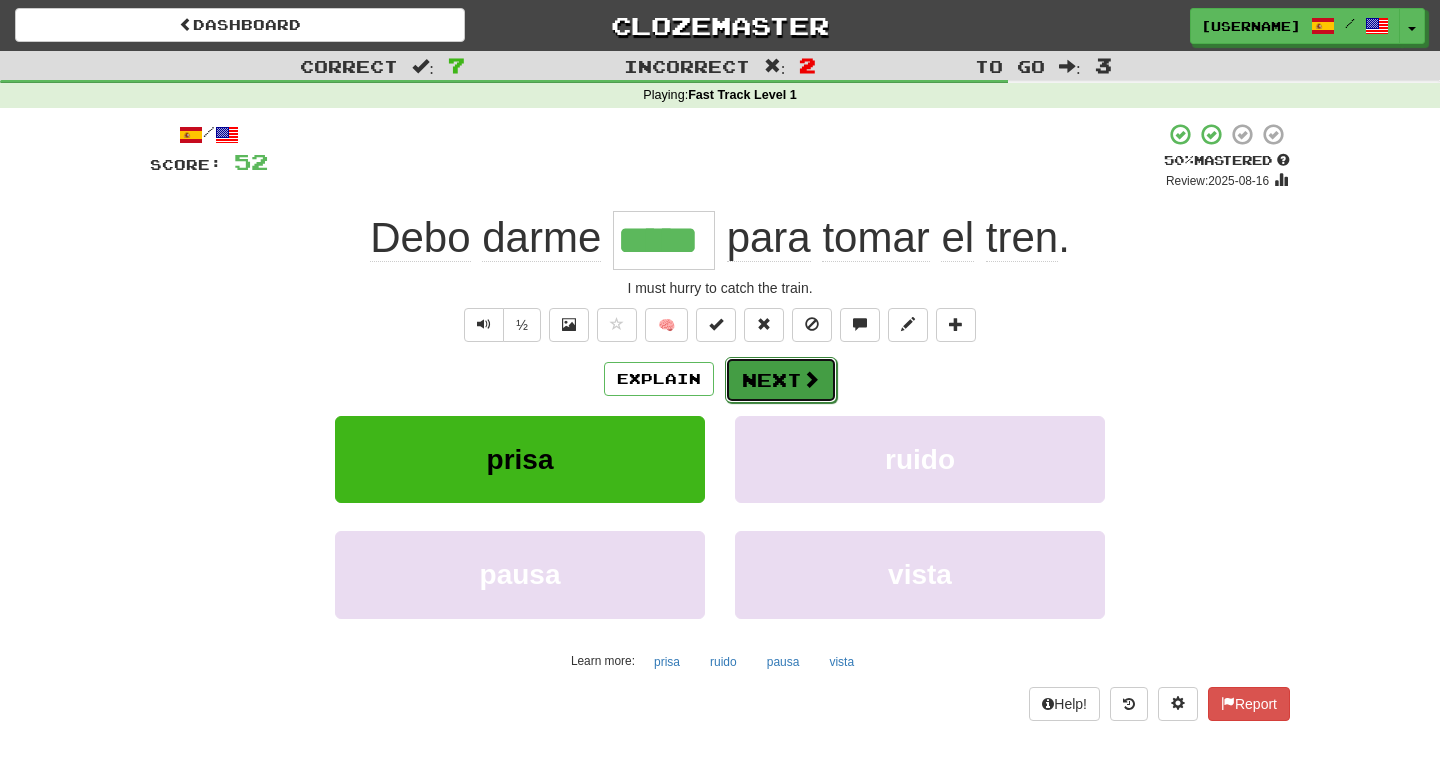 click on "Next" at bounding box center (781, 380) 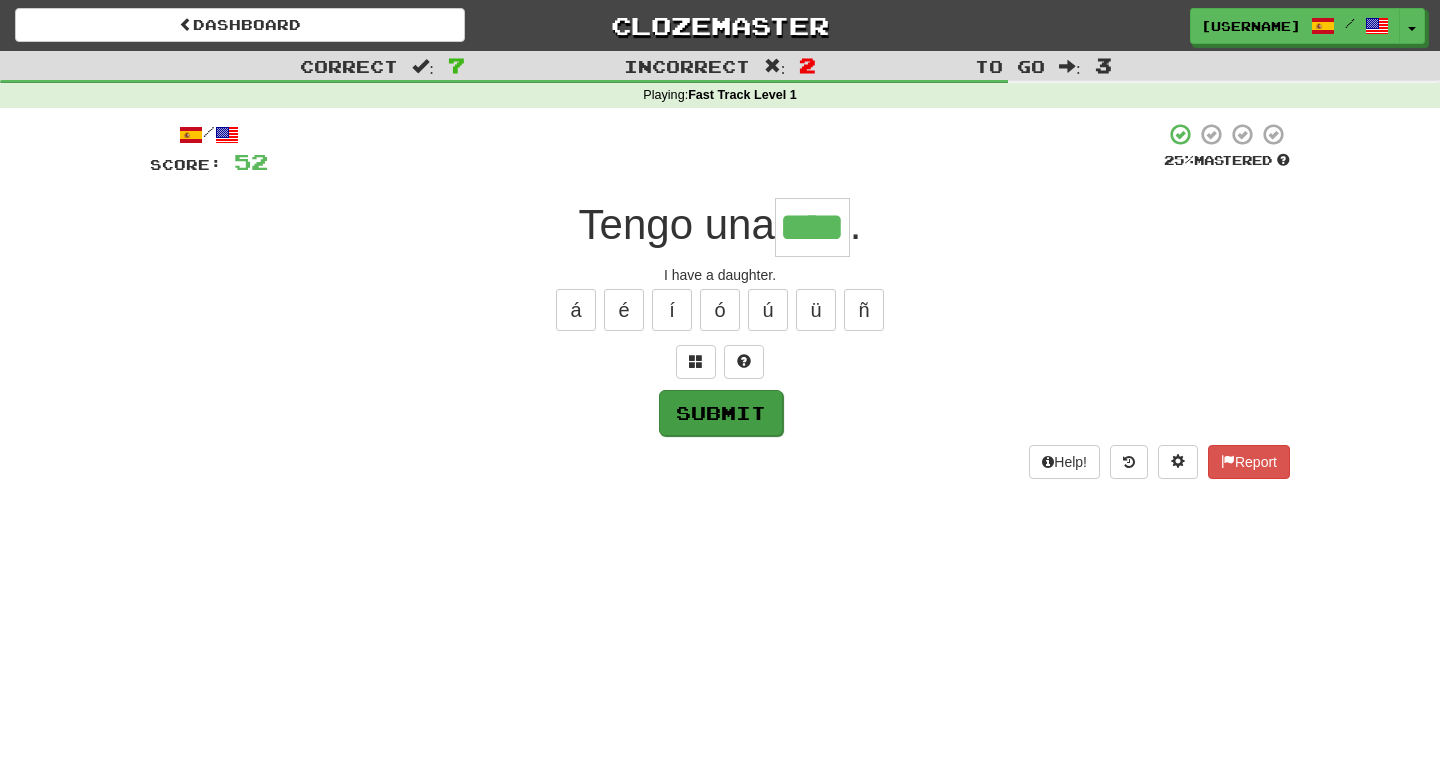 type on "****" 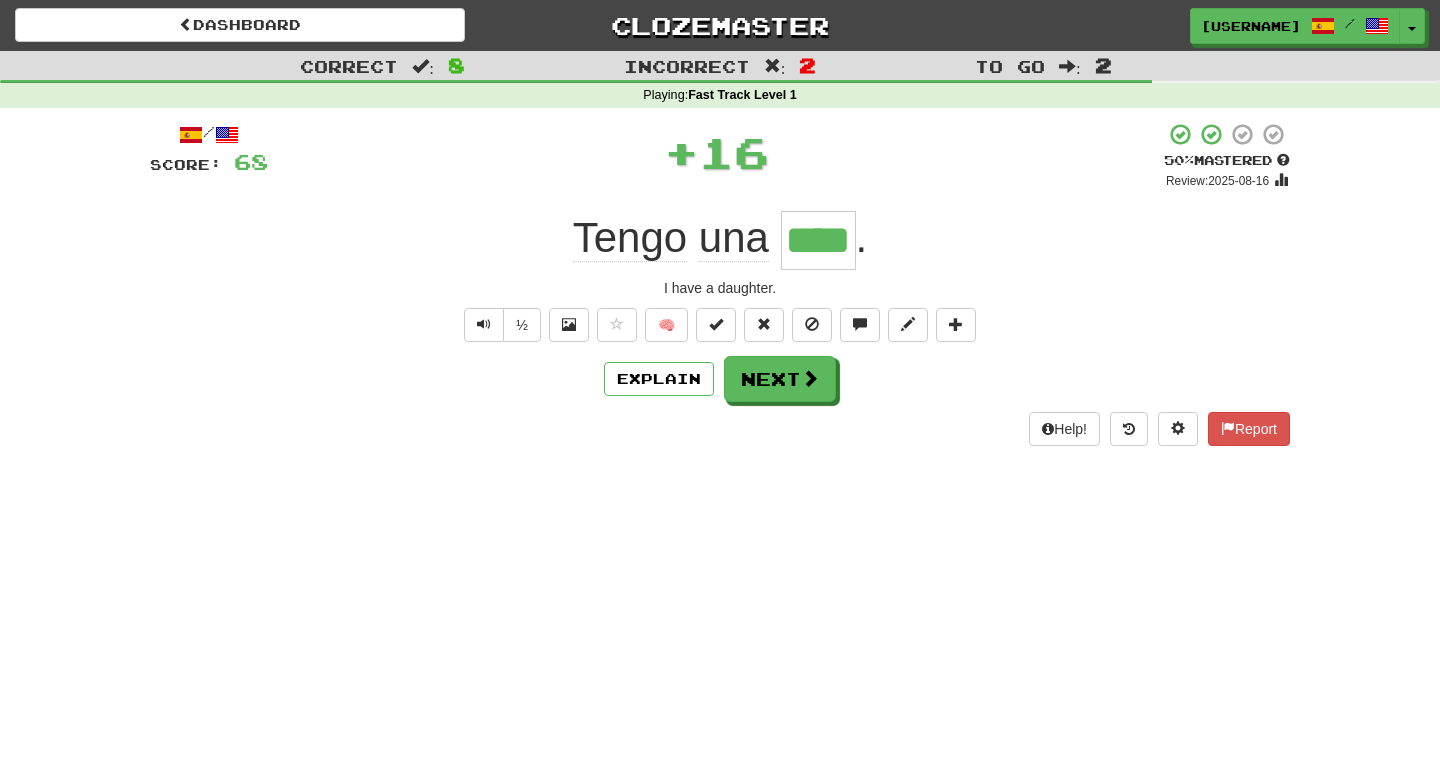 type 